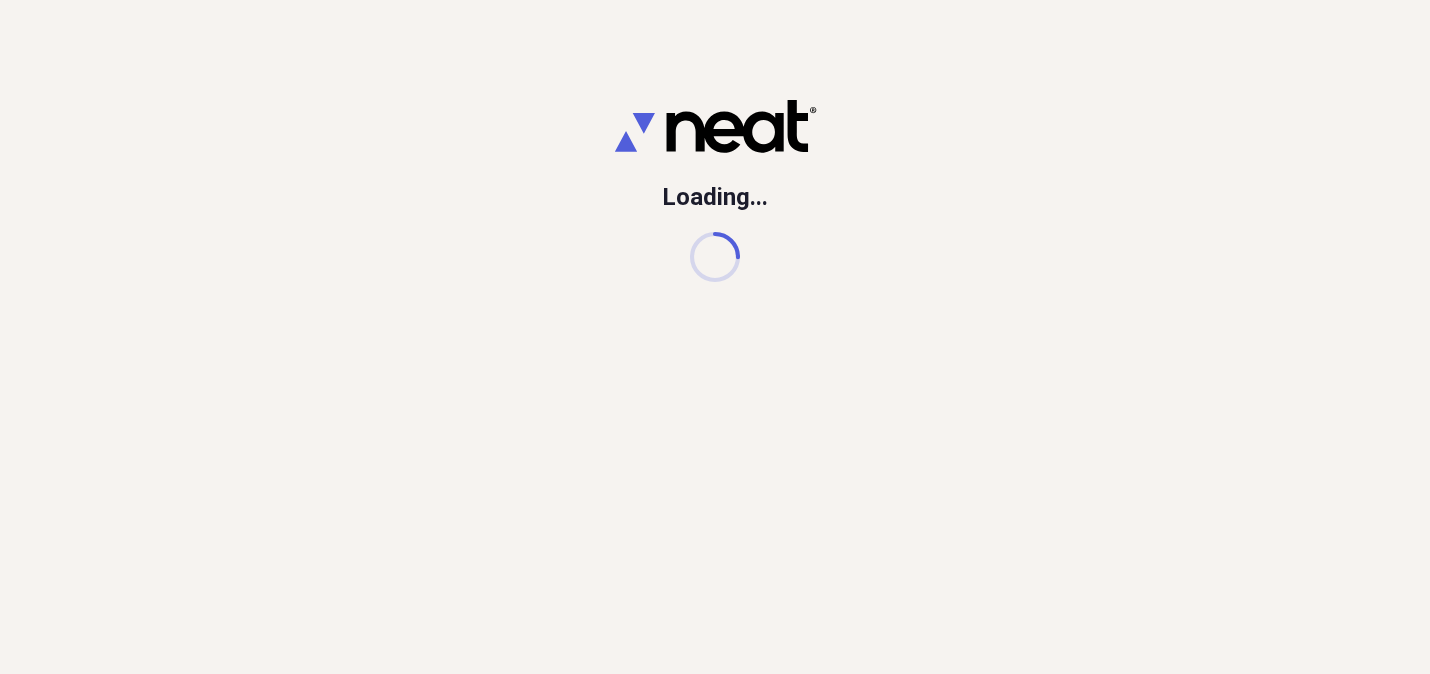 scroll, scrollTop: 0, scrollLeft: 0, axis: both 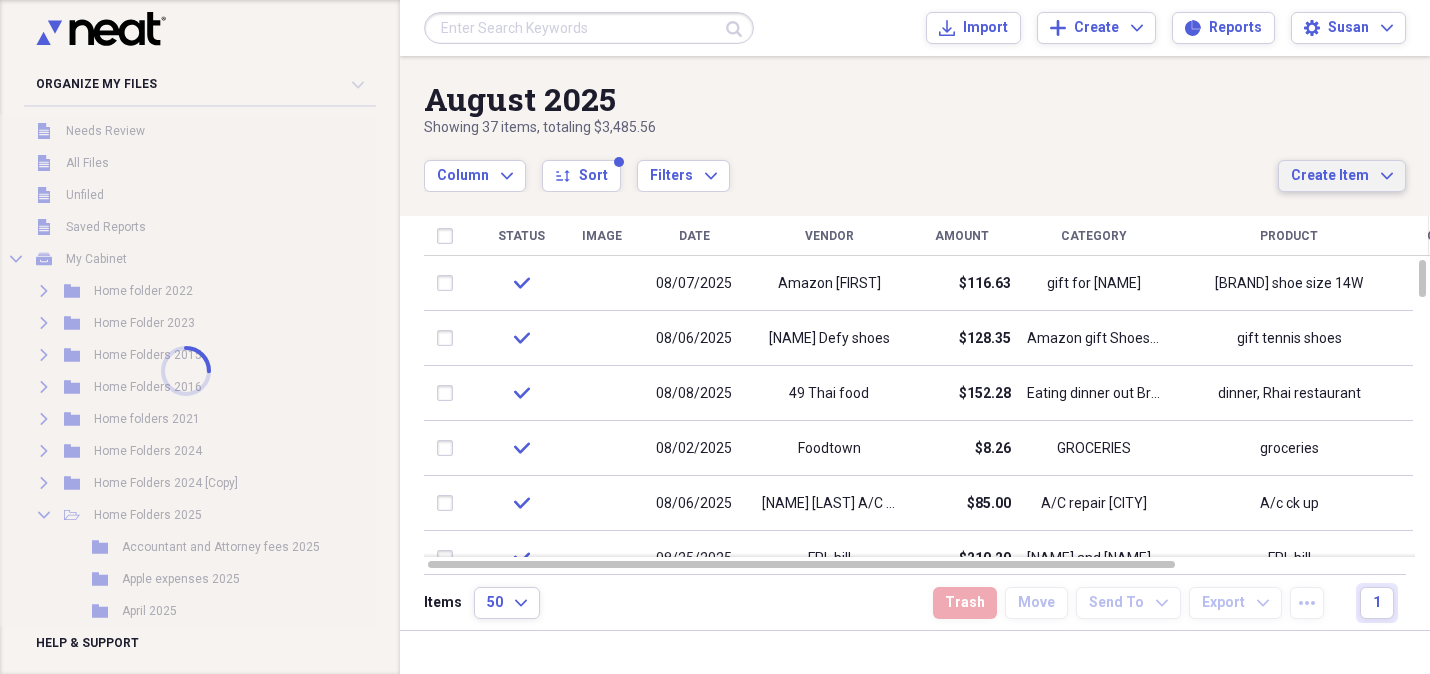 click on "Create Item Expand" at bounding box center (1342, 176) 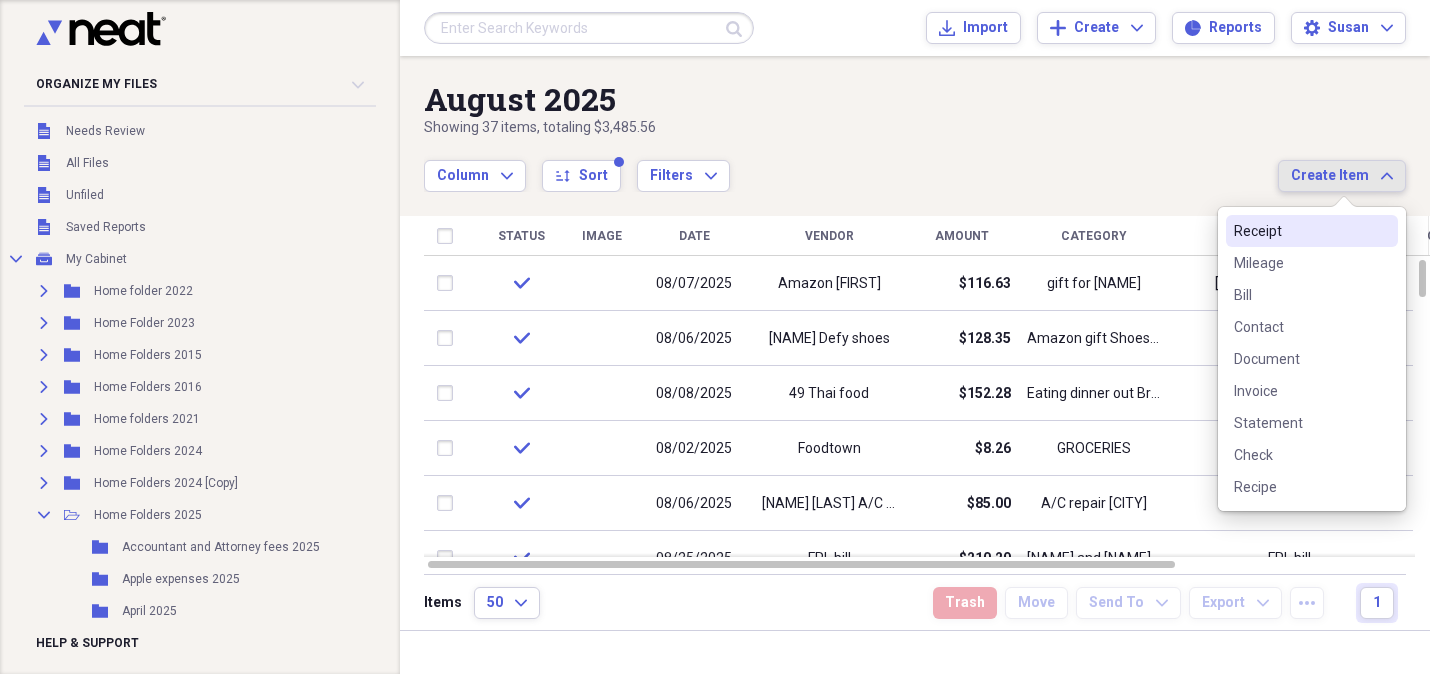 click on "Receipt" at bounding box center [1300, 231] 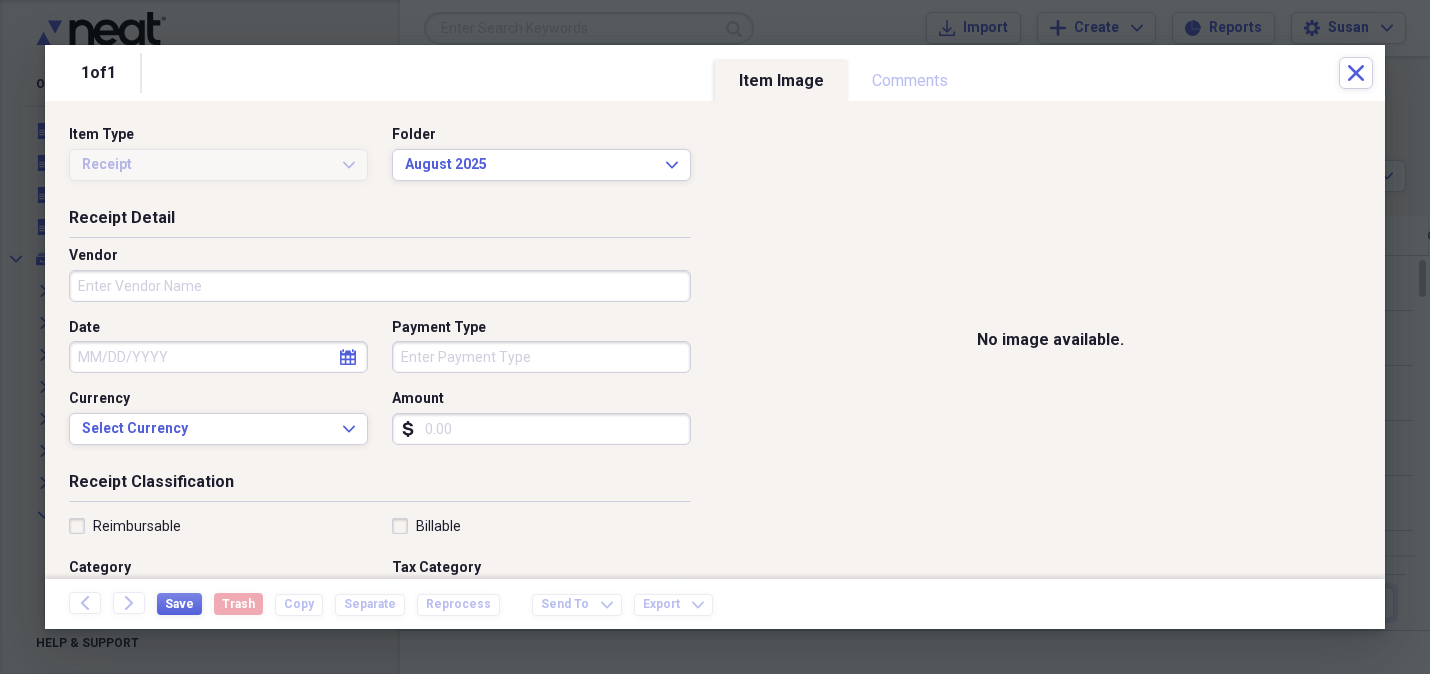 click on "Vendor" at bounding box center [380, 286] 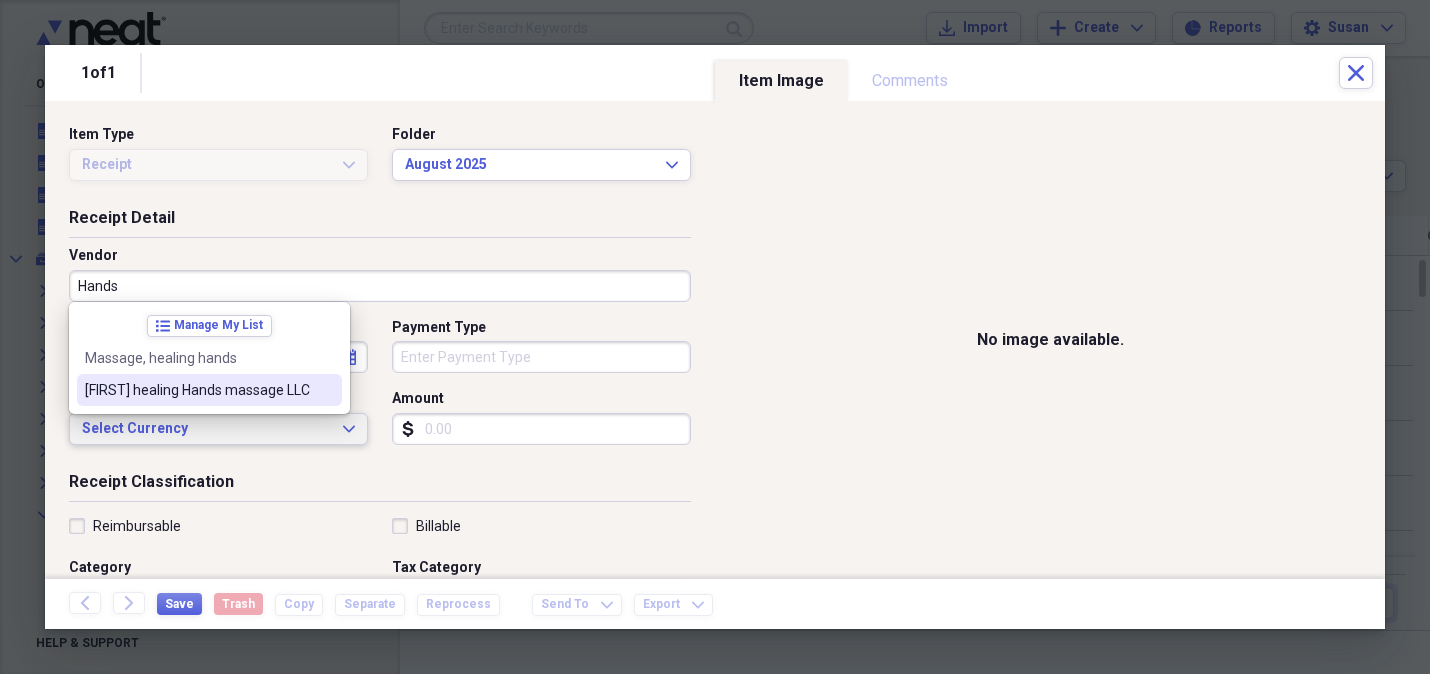 type on "Hands" 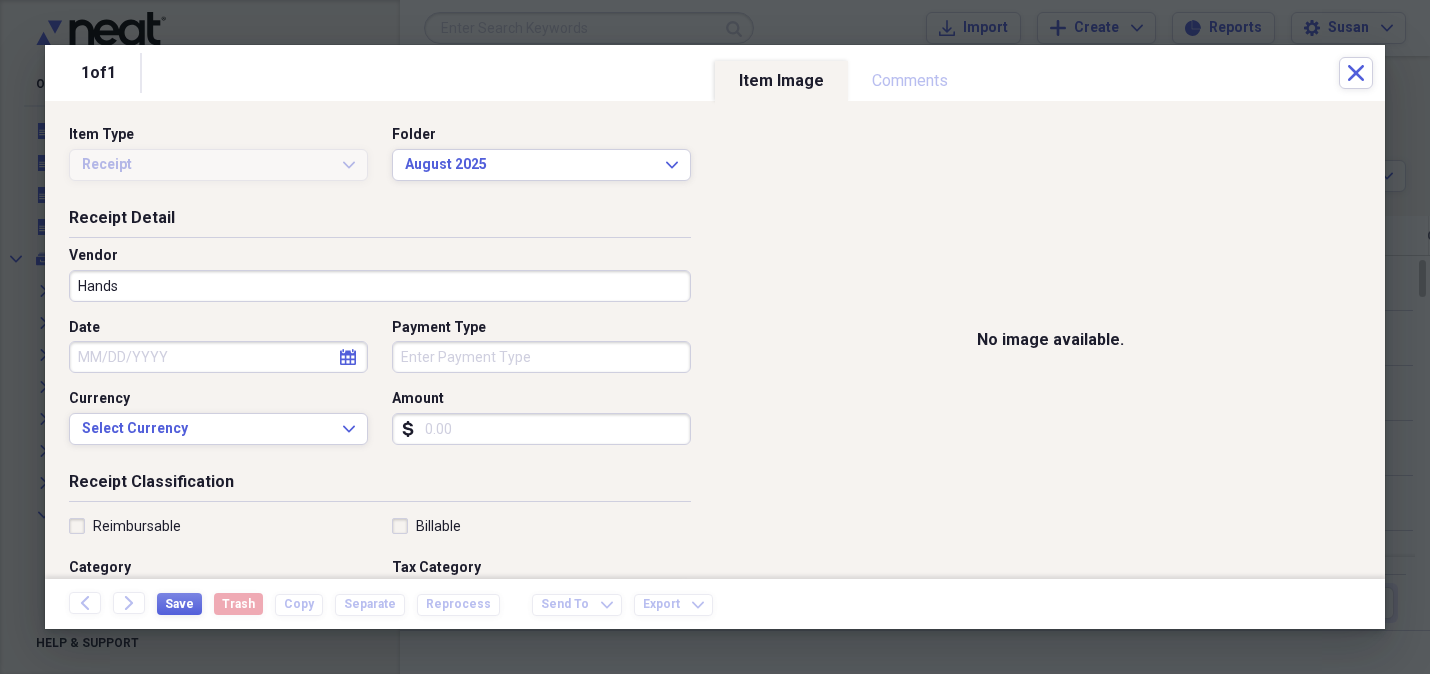 click 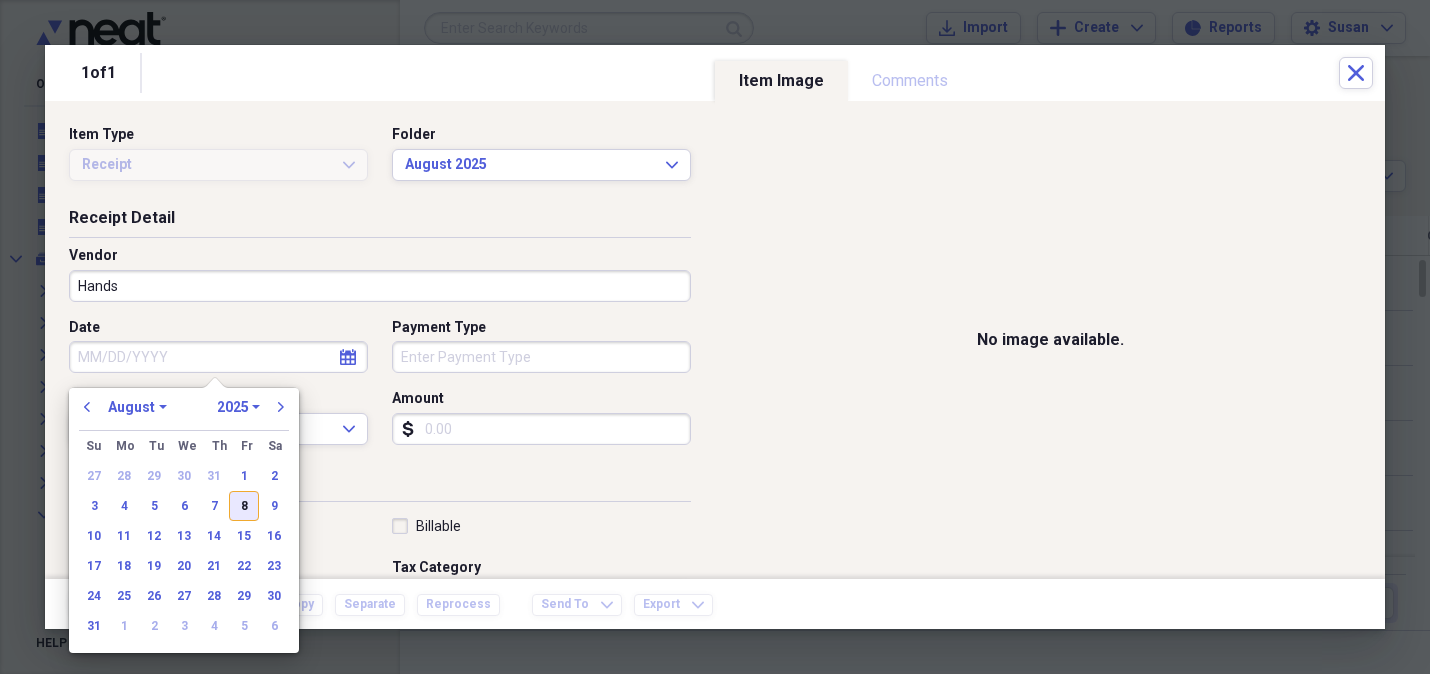 click on "8" at bounding box center (244, 506) 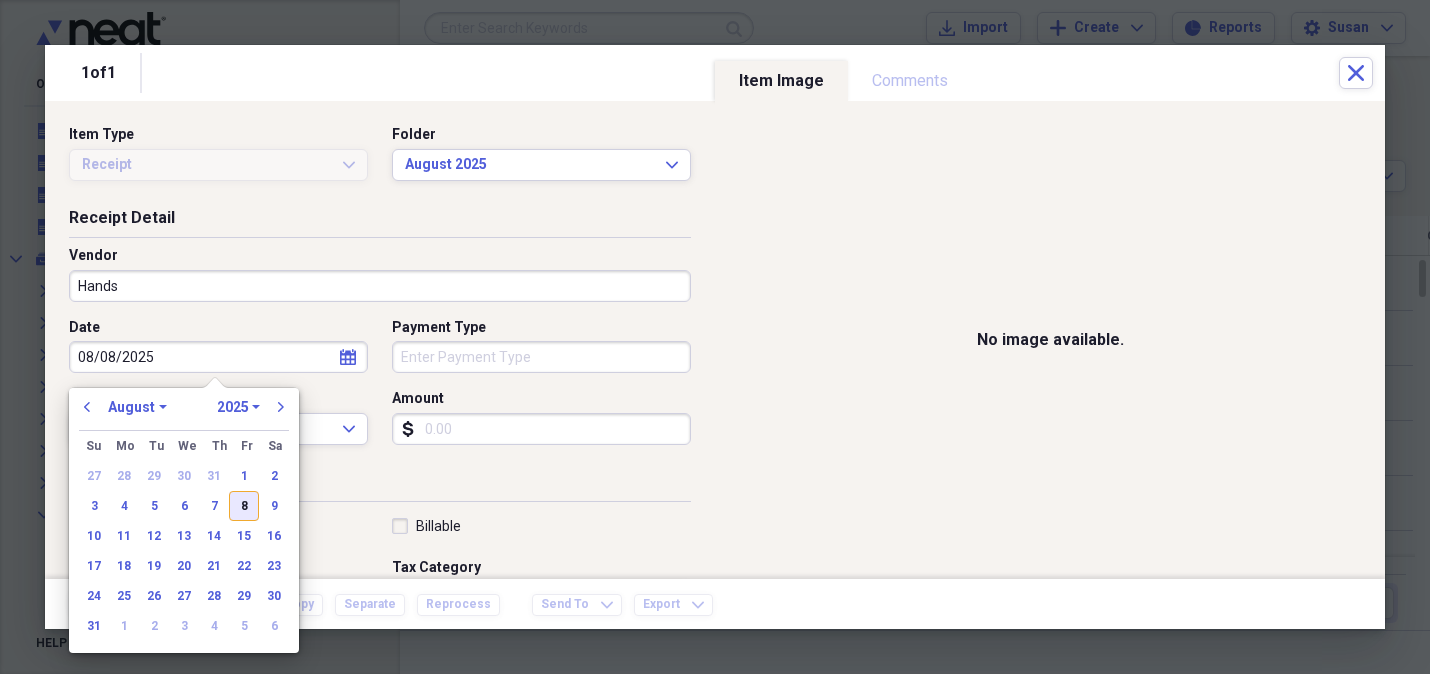 type on "08/08/2025" 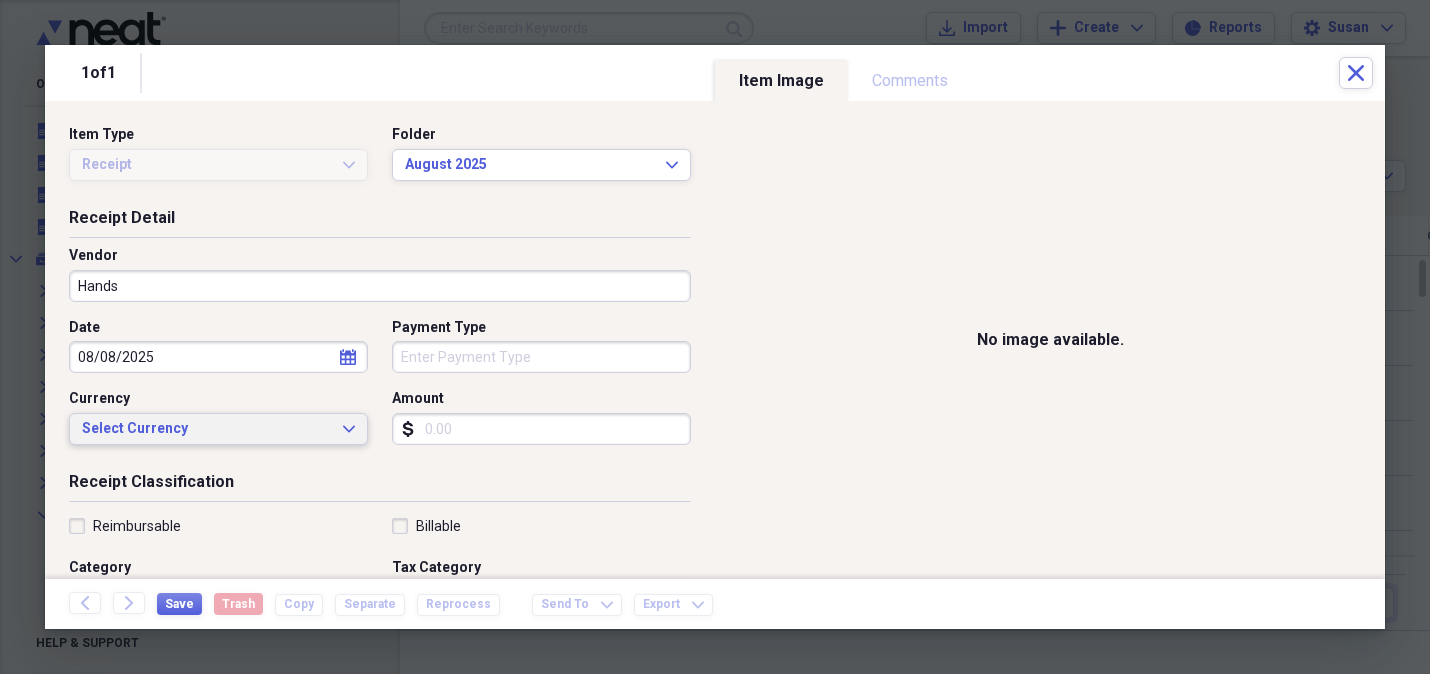 click on "Expand" 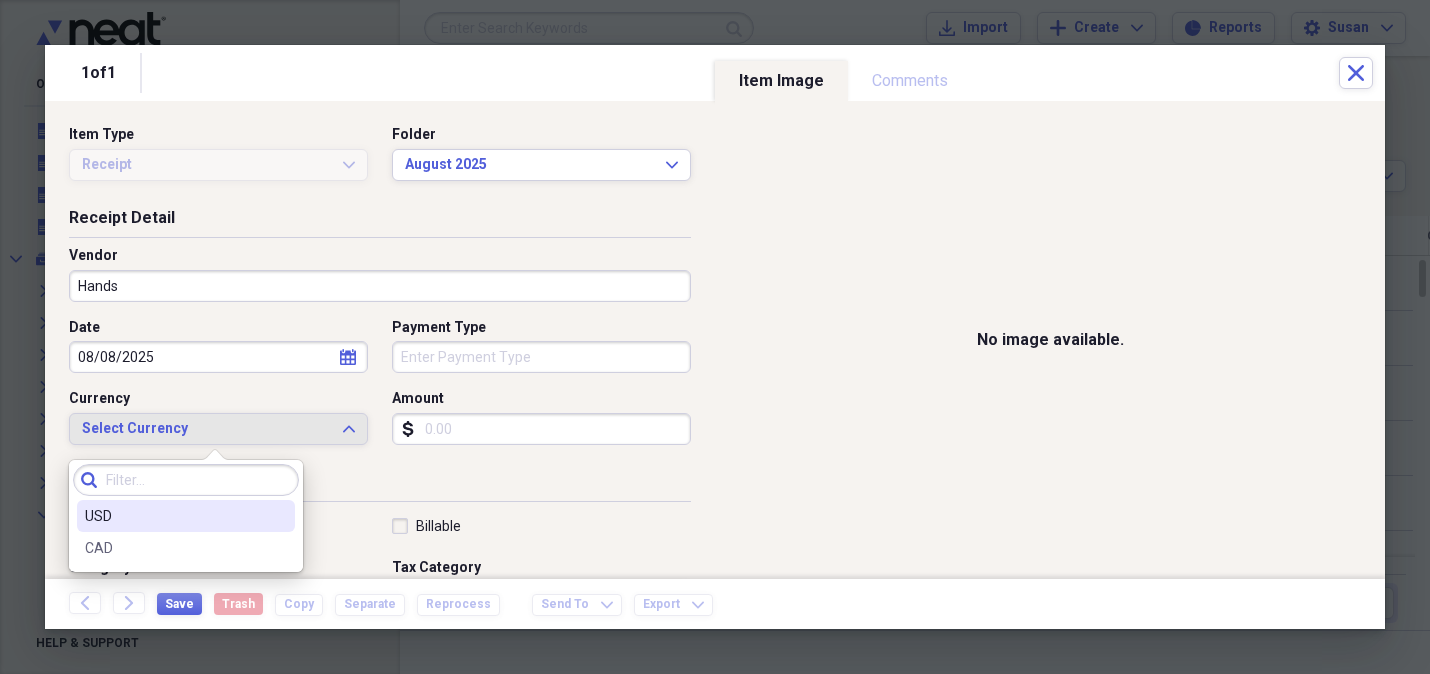 drag, startPoint x: 248, startPoint y: 519, endPoint x: 274, endPoint y: 493, distance: 36.769554 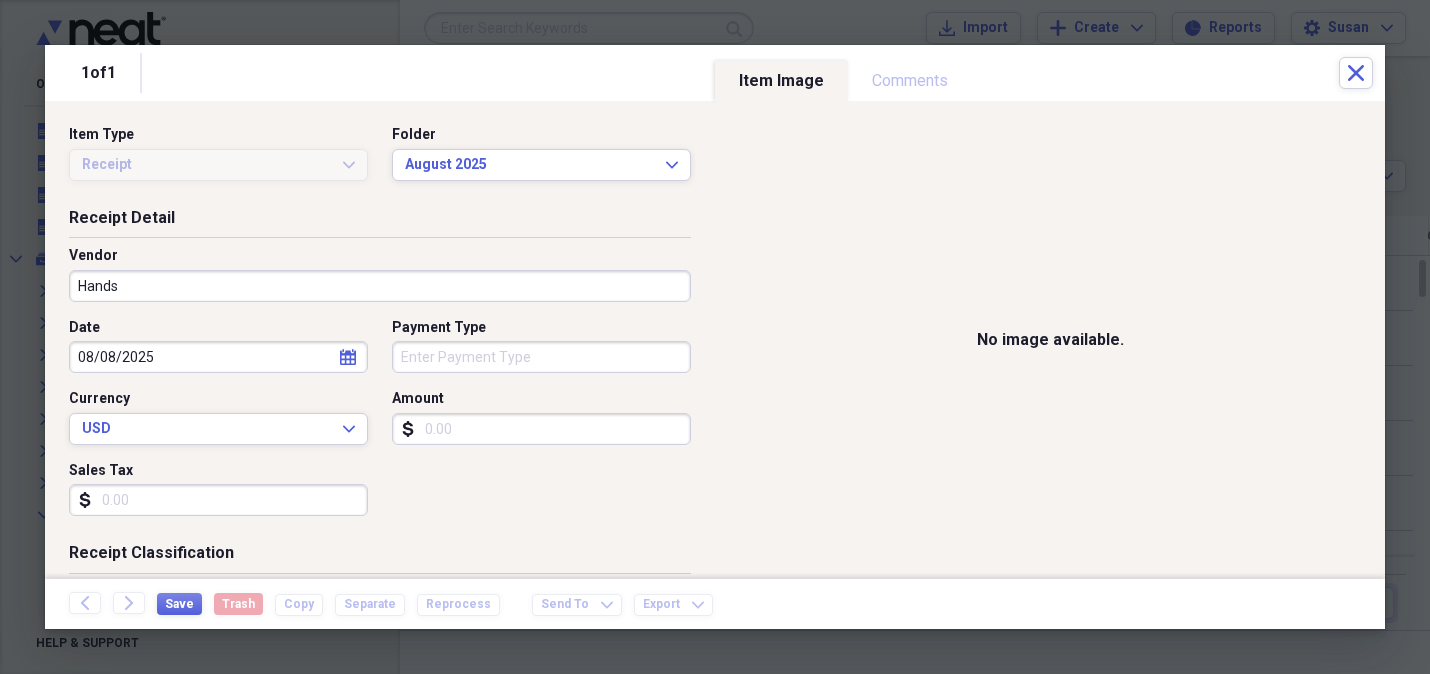 click on "Payment Type" at bounding box center (541, 357) 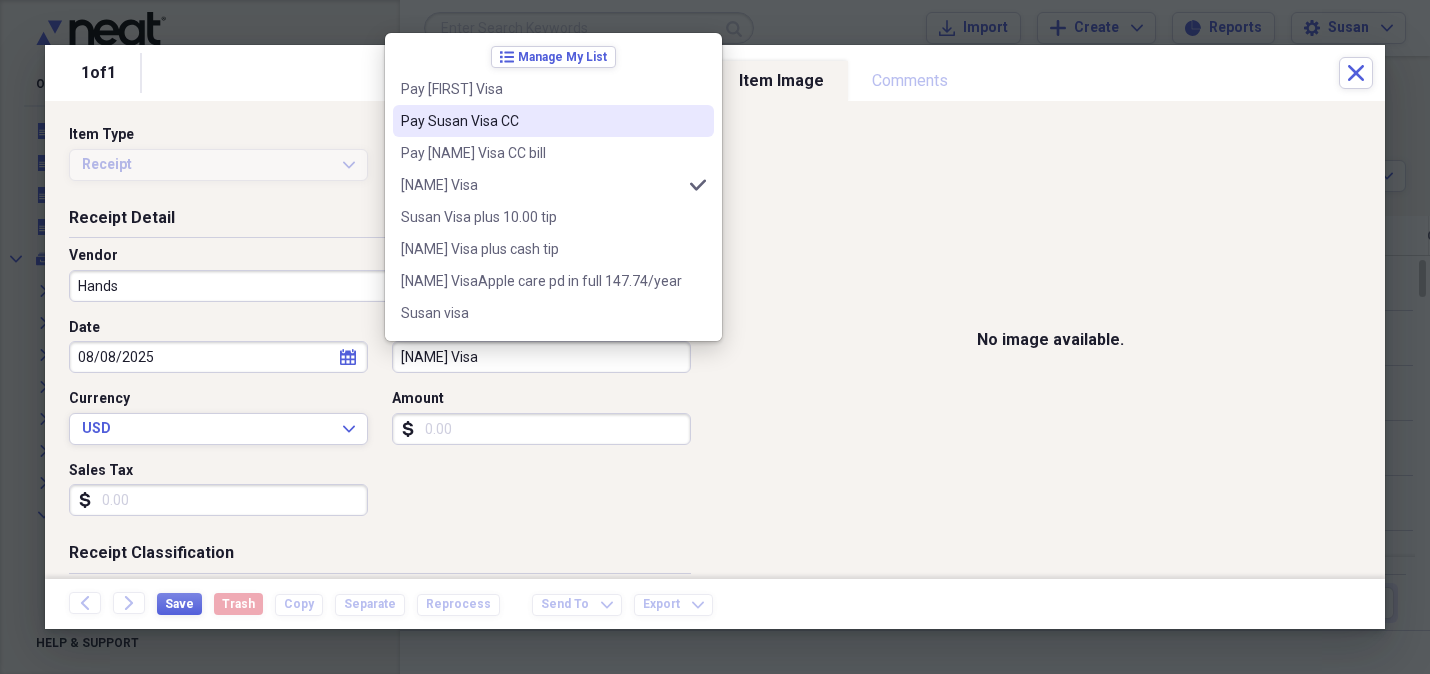 click on "Pay Susan Visa CC" at bounding box center (541, 121) 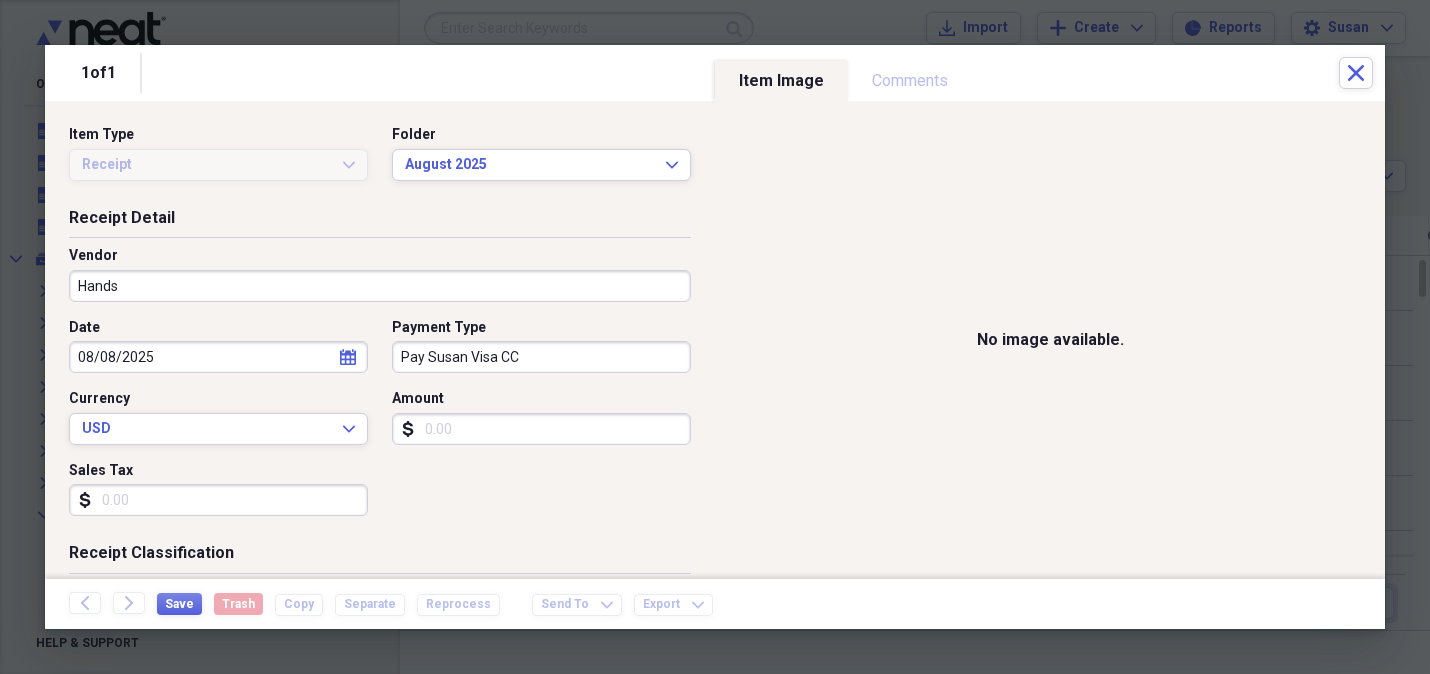 click on "Amount" at bounding box center [541, 429] 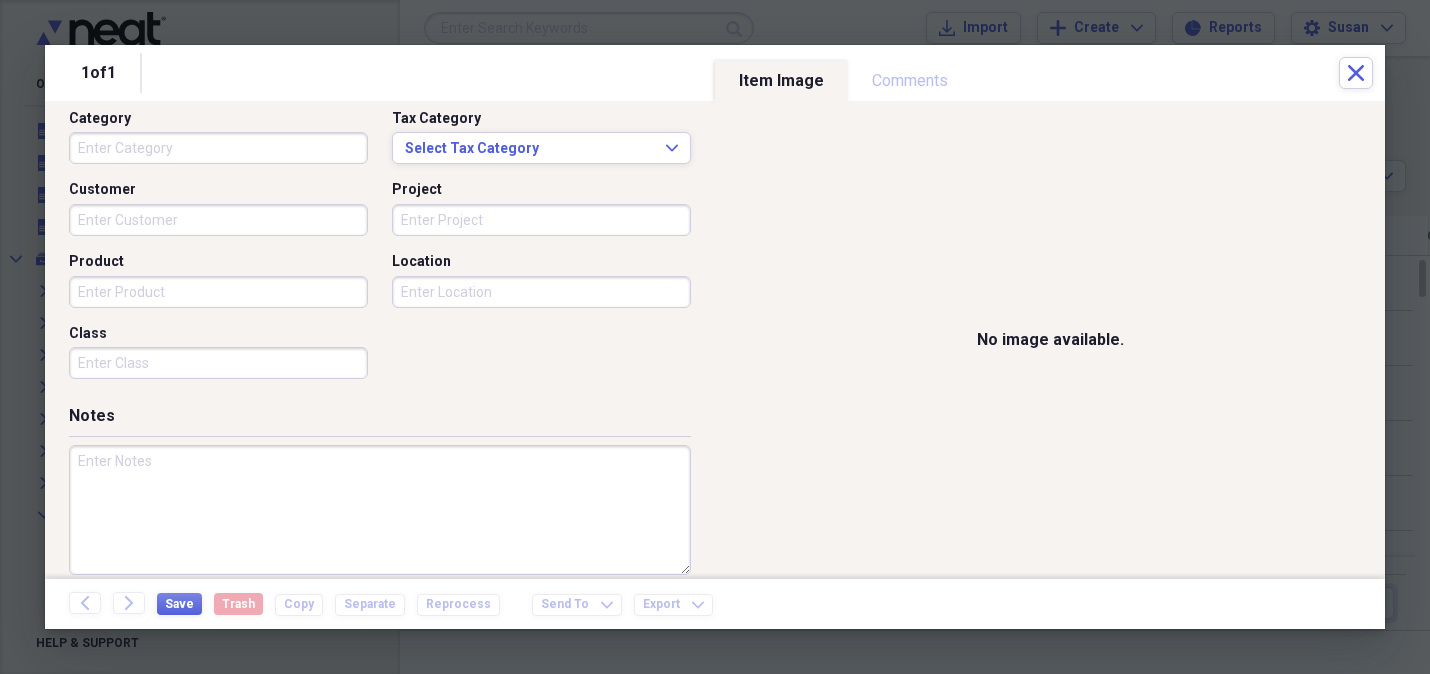 scroll, scrollTop: 542, scrollLeft: 0, axis: vertical 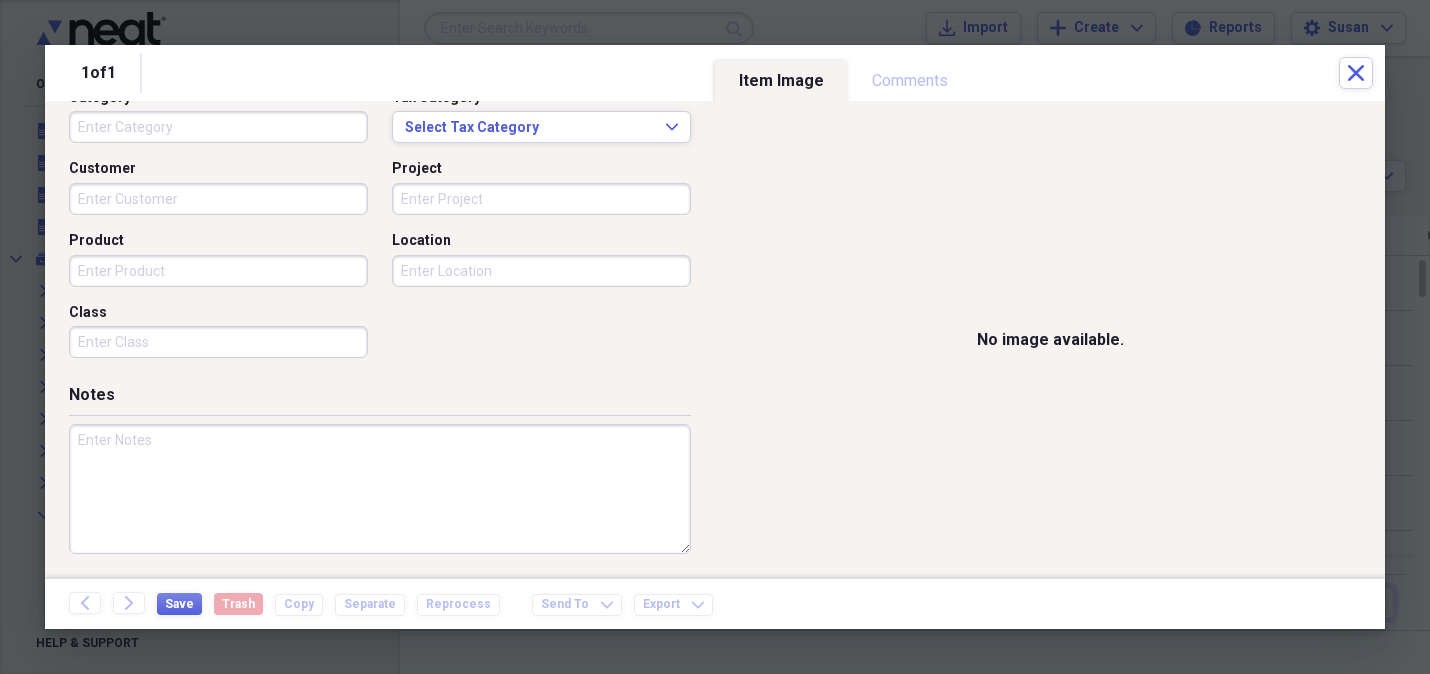 type on "100.00" 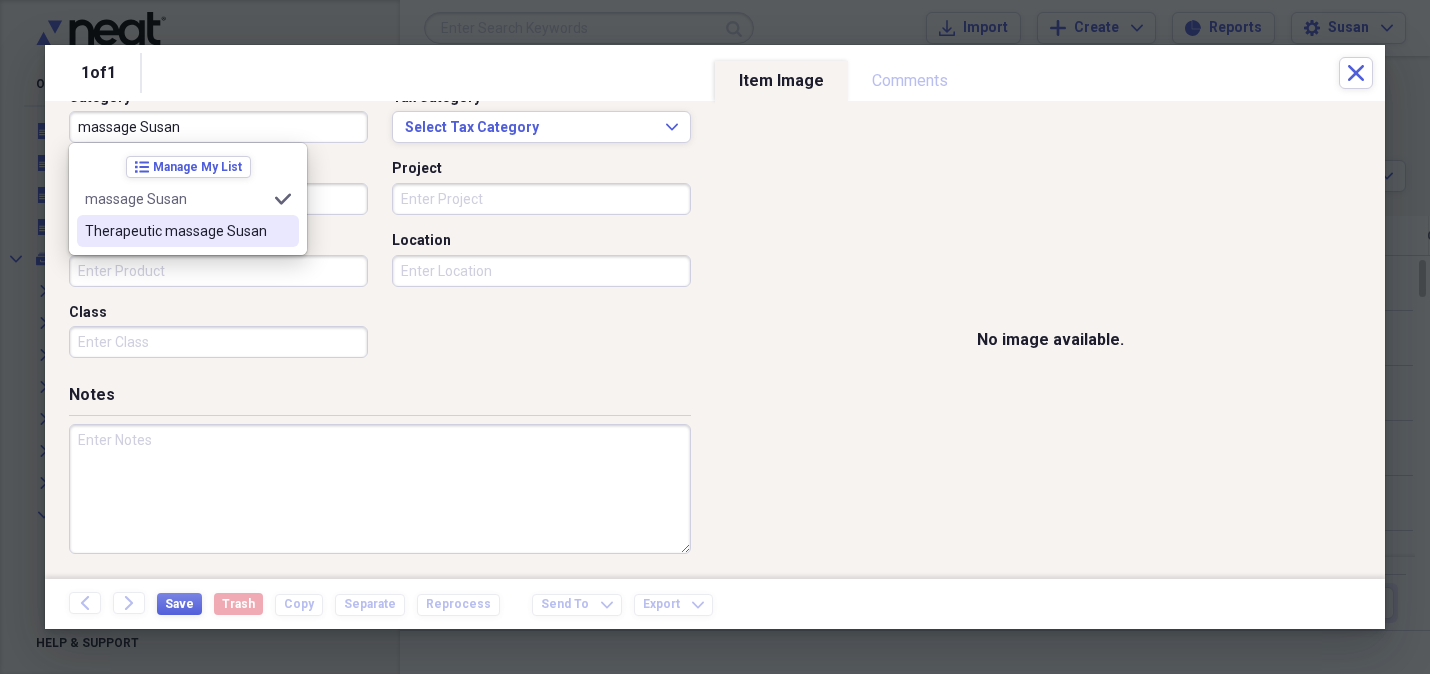 click on "Therapeutic massage Susan" at bounding box center (176, 231) 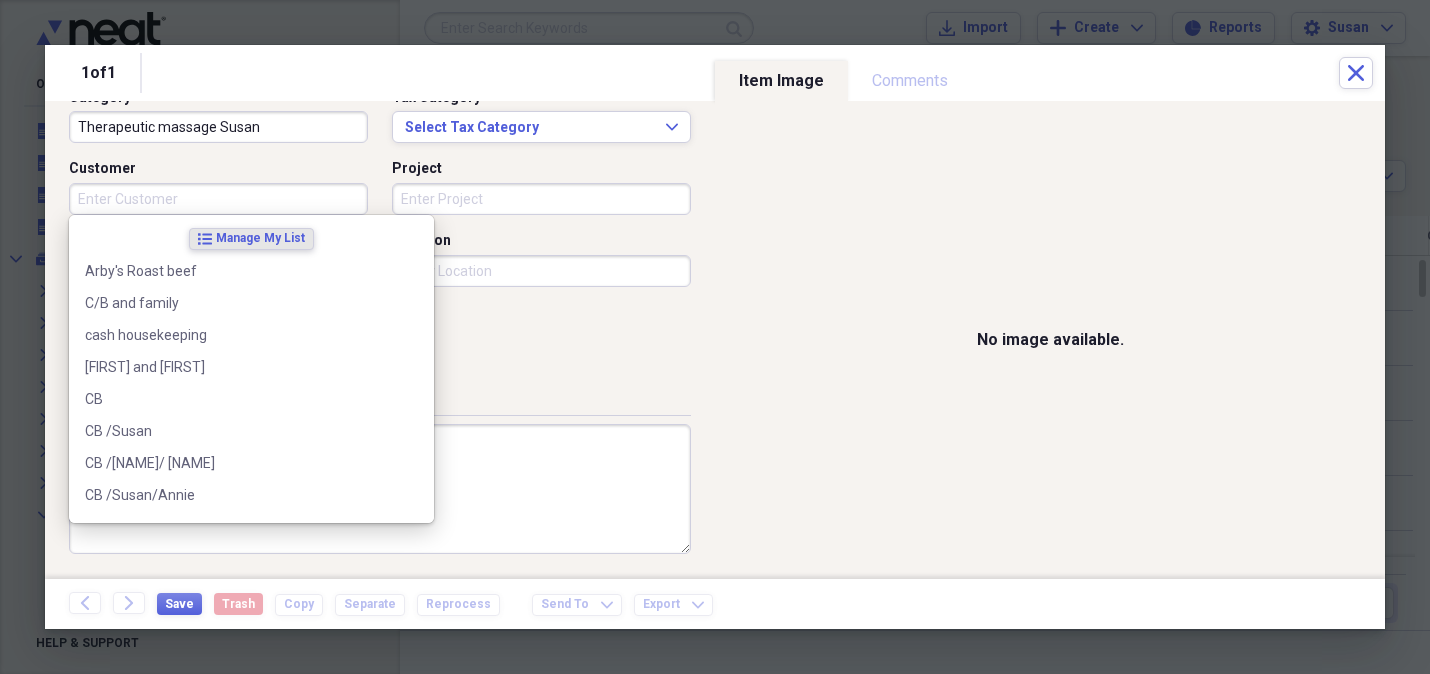 click on "Customer" at bounding box center [218, 199] 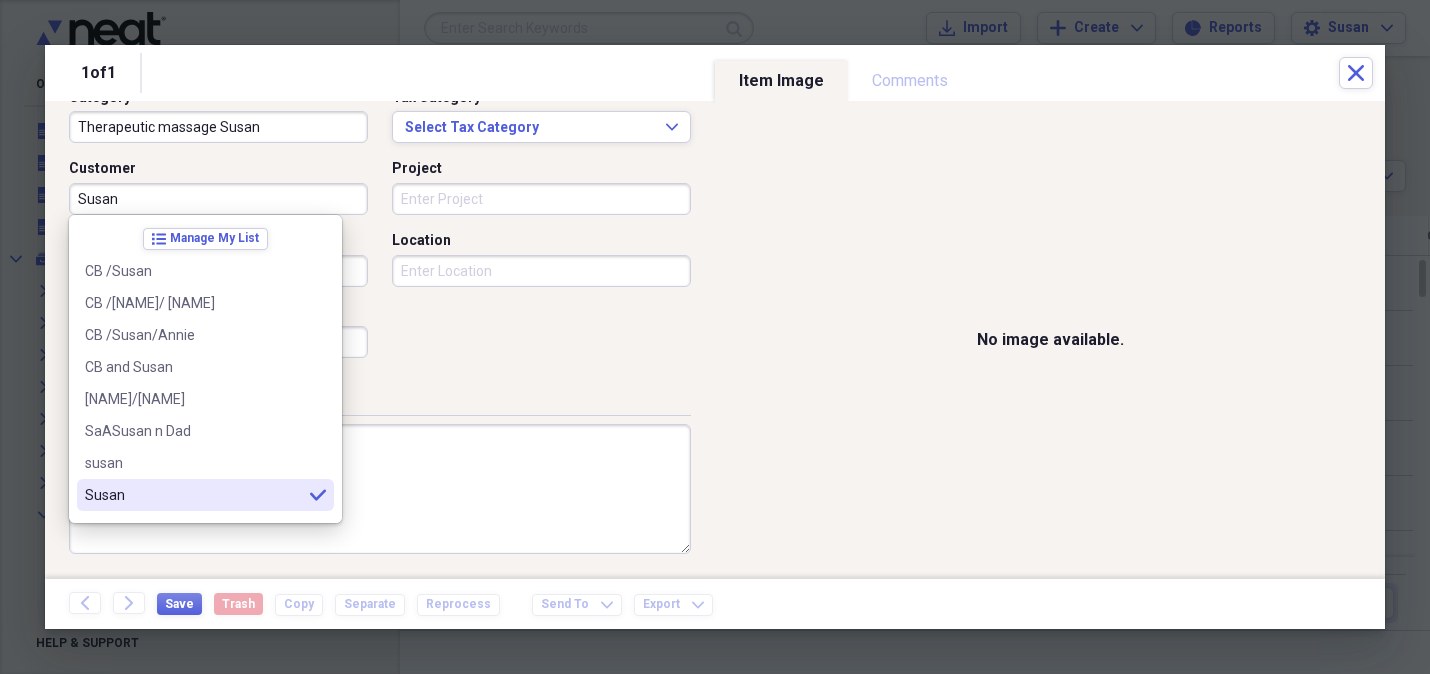 type on "Susan" 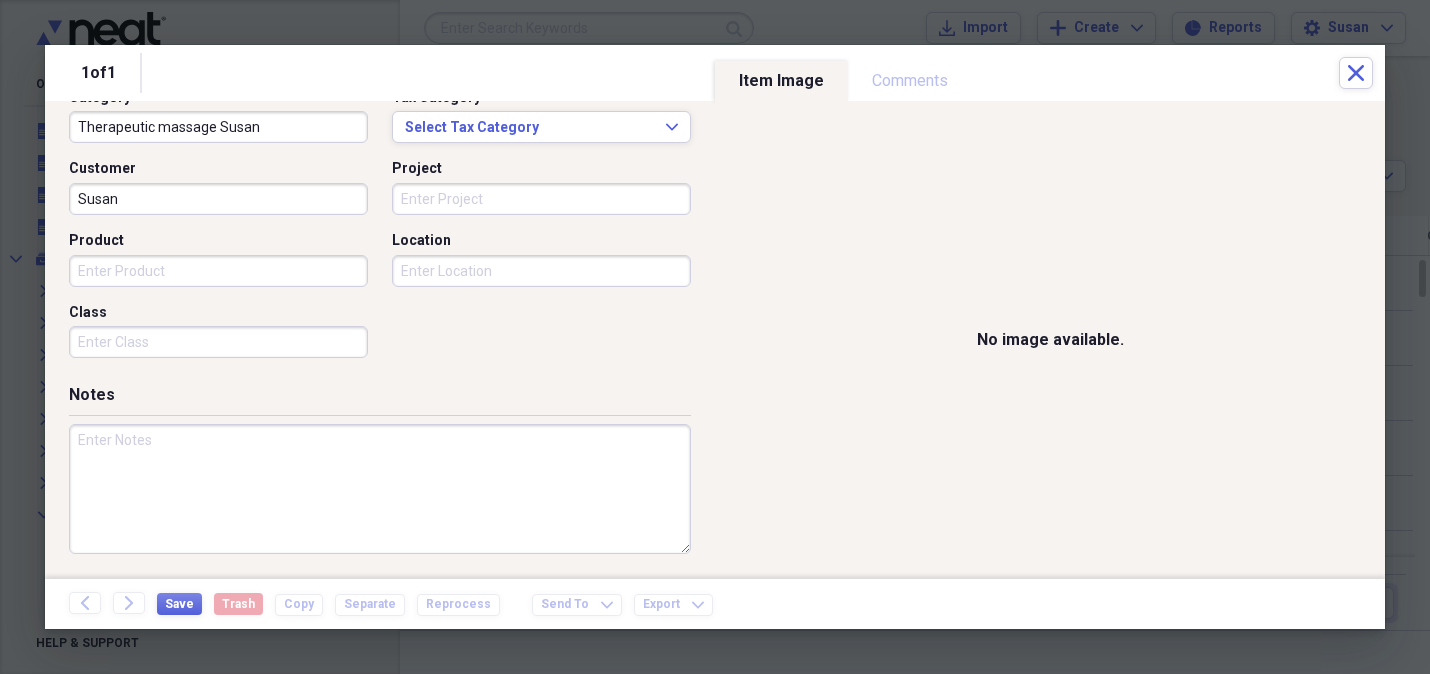 click on "Product" at bounding box center [218, 271] 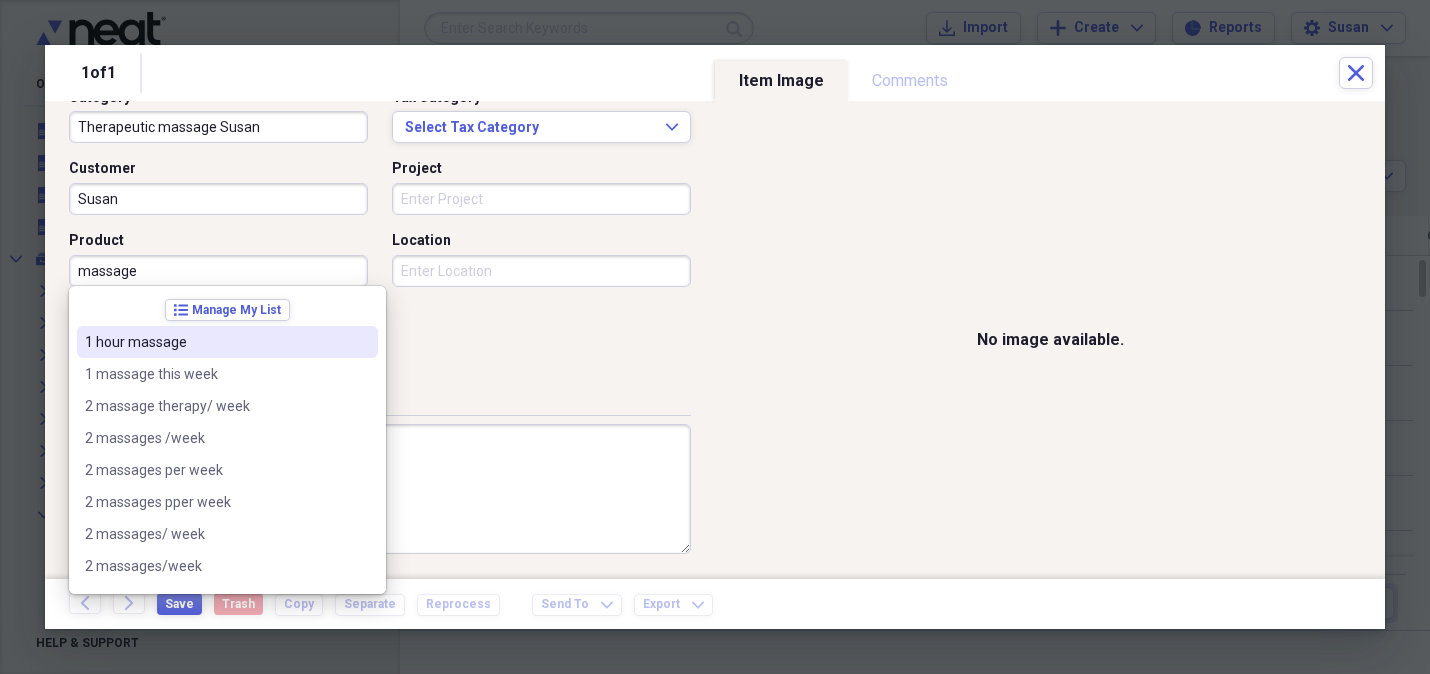 click on "1 hour massage" at bounding box center (215, 342) 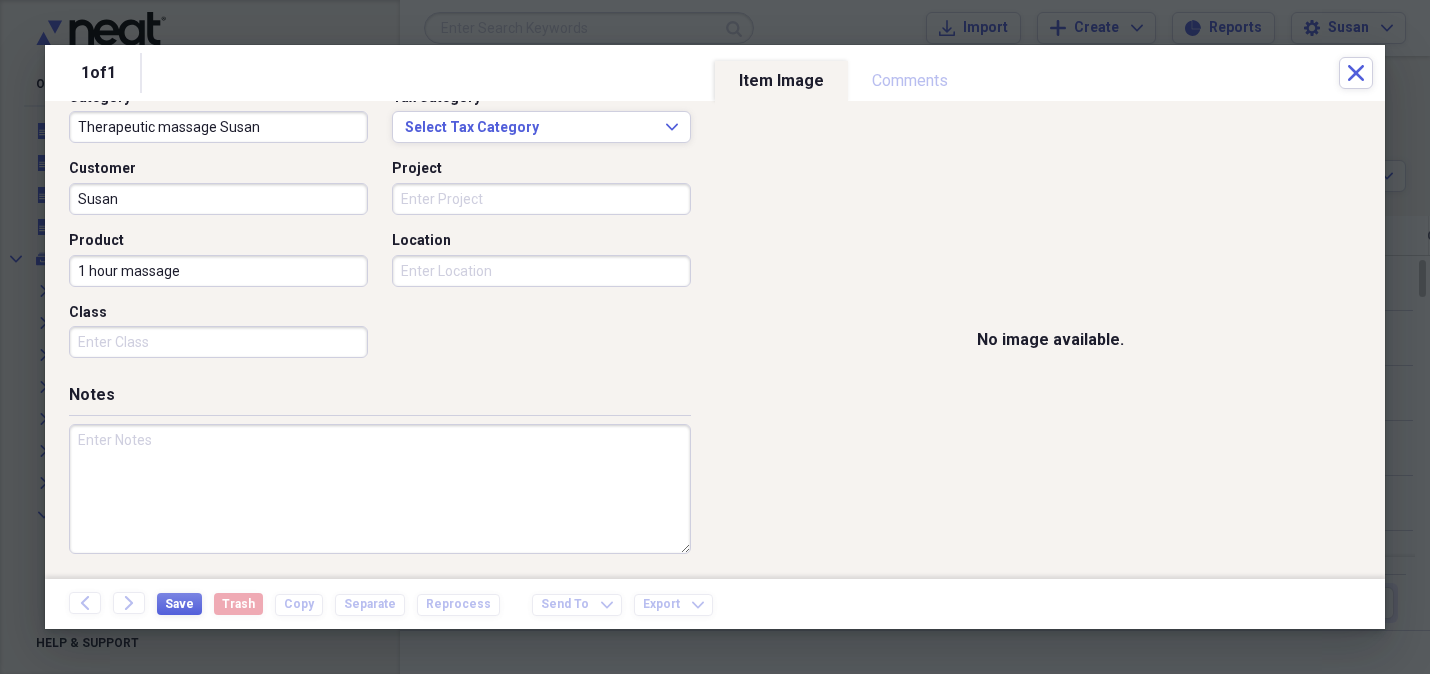 click on "Project" at bounding box center (541, 199) 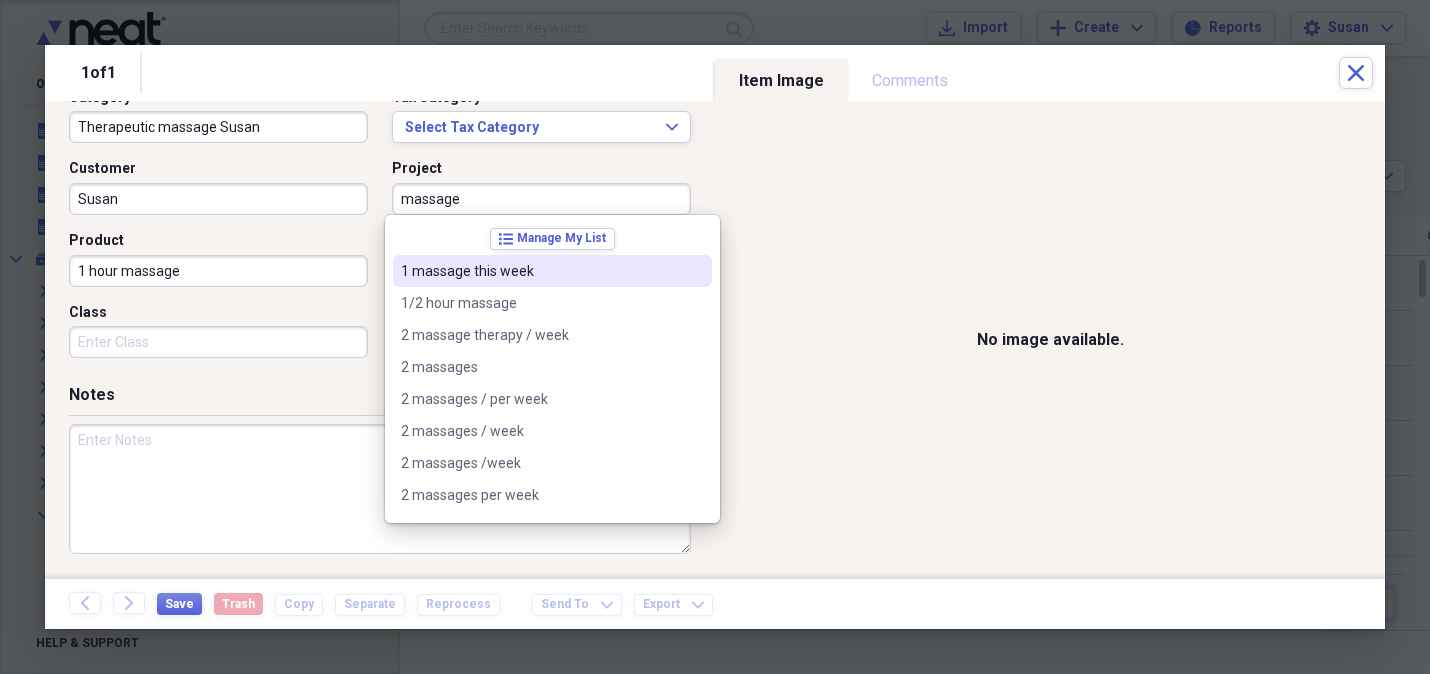click on "1 massage this week" at bounding box center [540, 271] 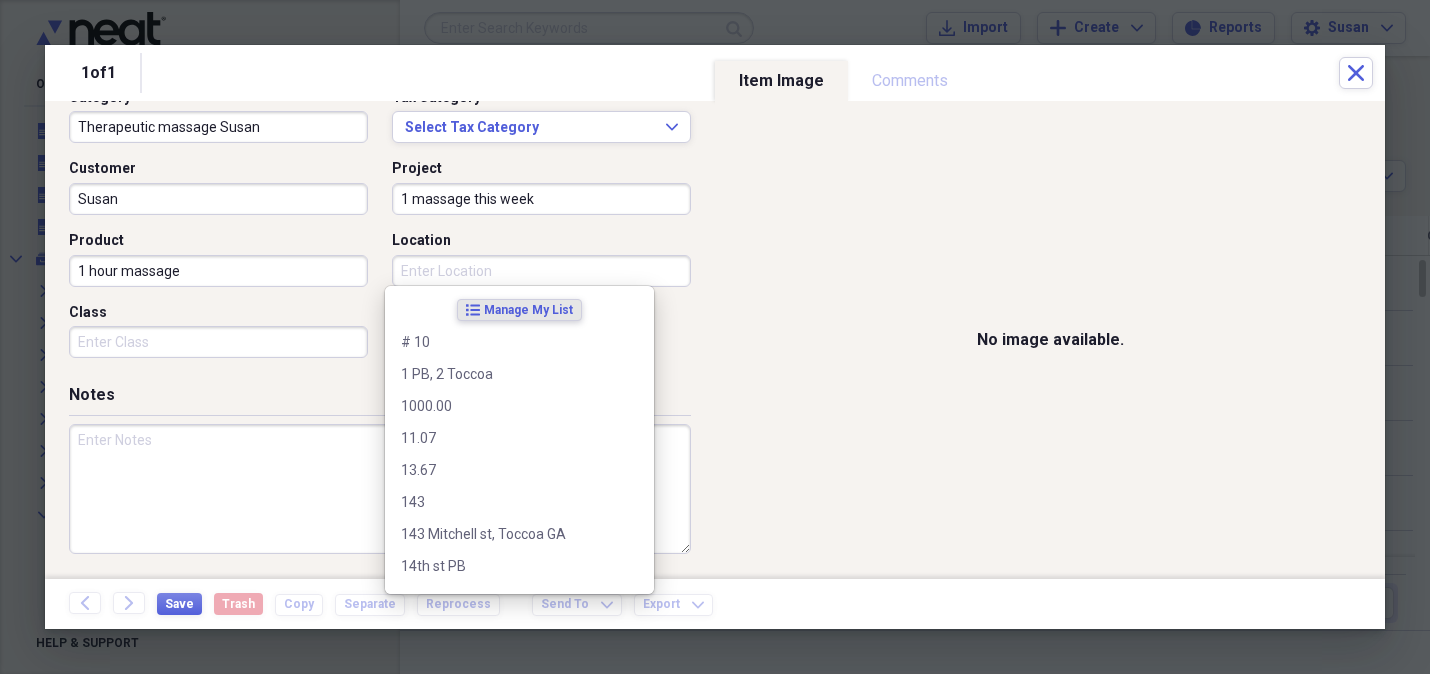 click on "Location" at bounding box center [541, 271] 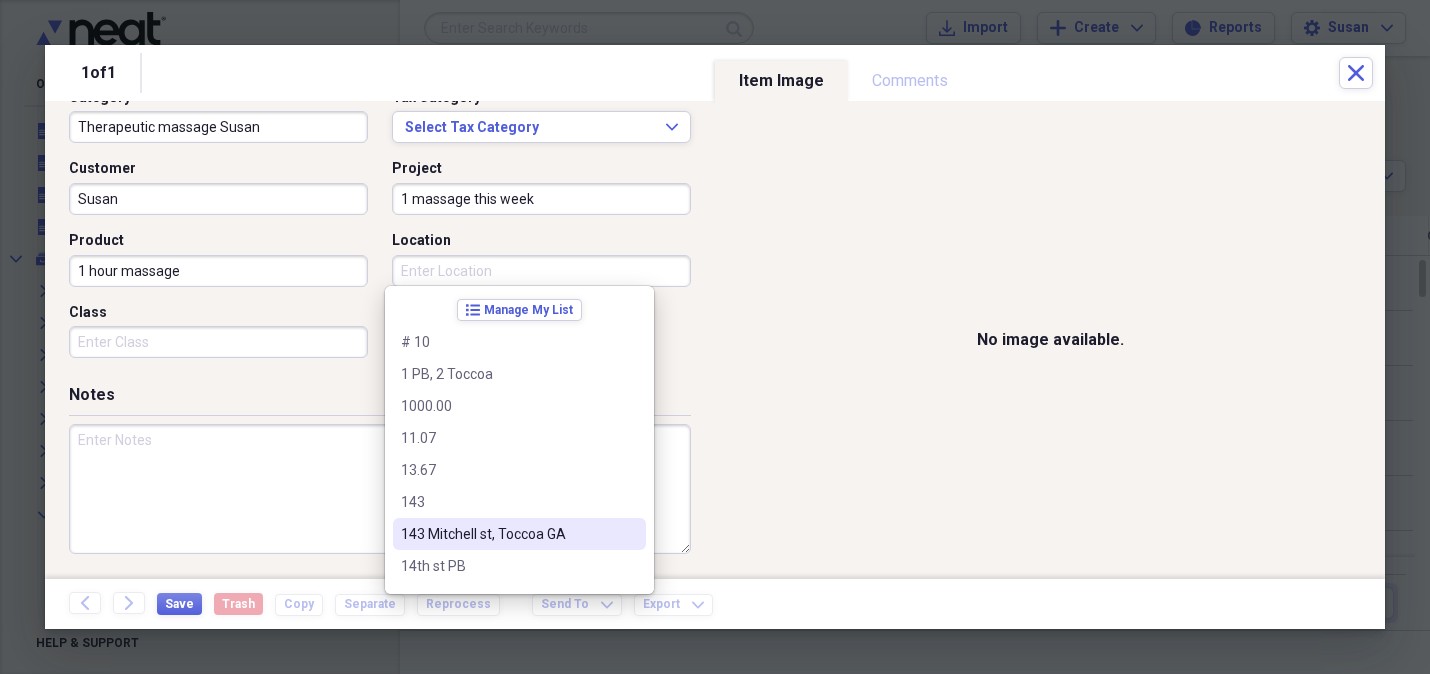 click on "143 Mitchell st, Toccoa GA" at bounding box center (507, 534) 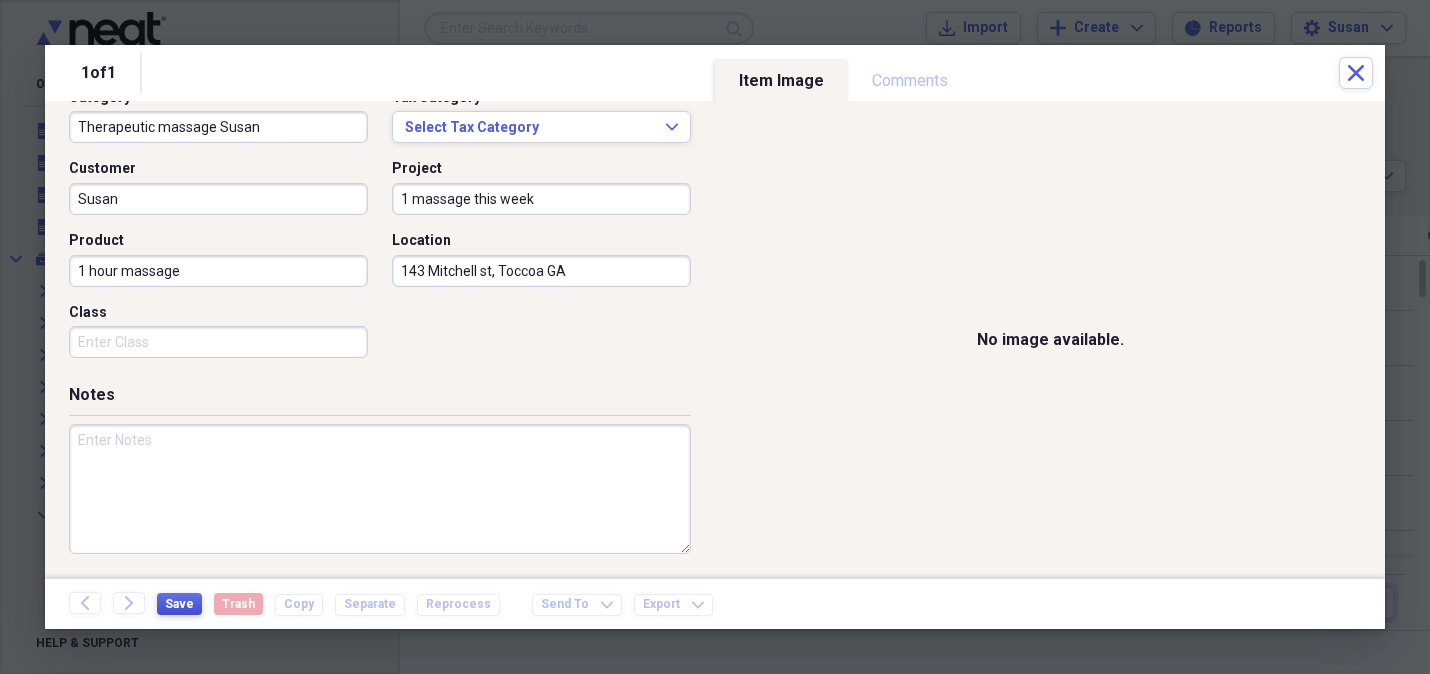 click on "Save" at bounding box center (179, 604) 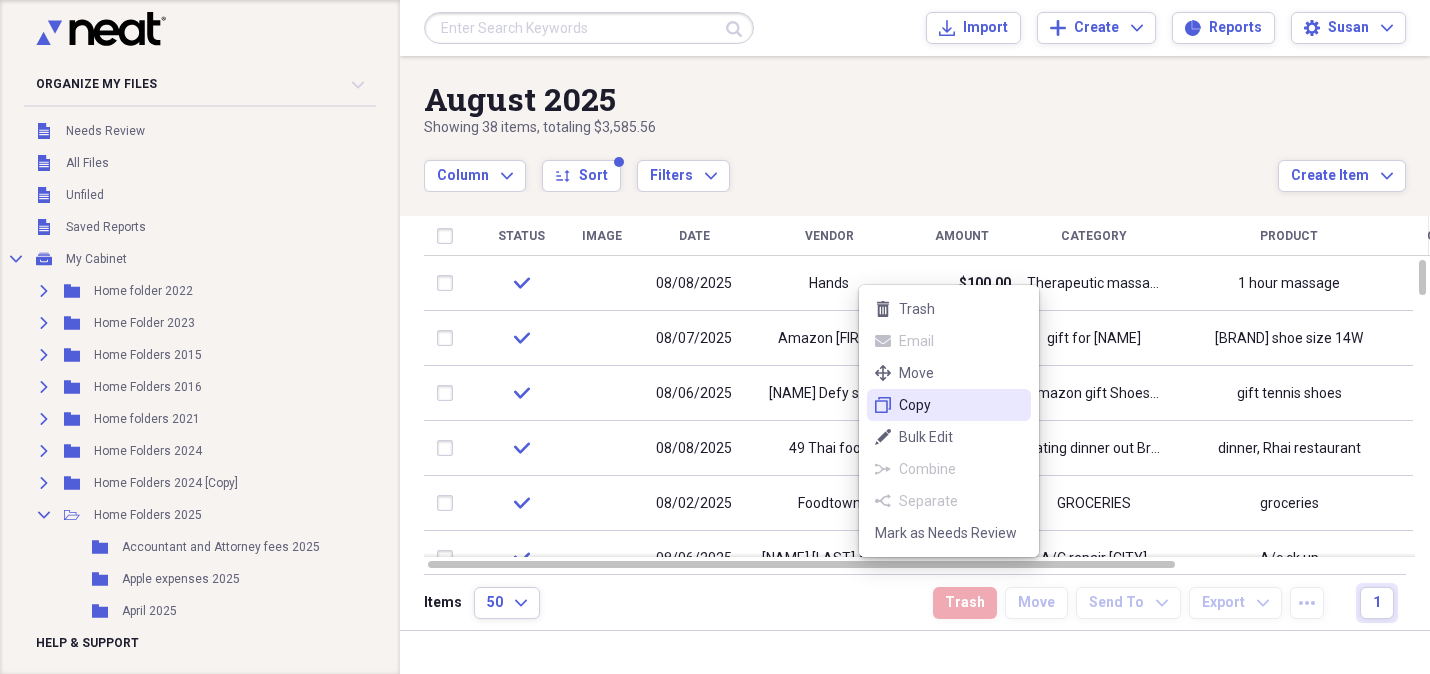 click on "Copy" at bounding box center (961, 405) 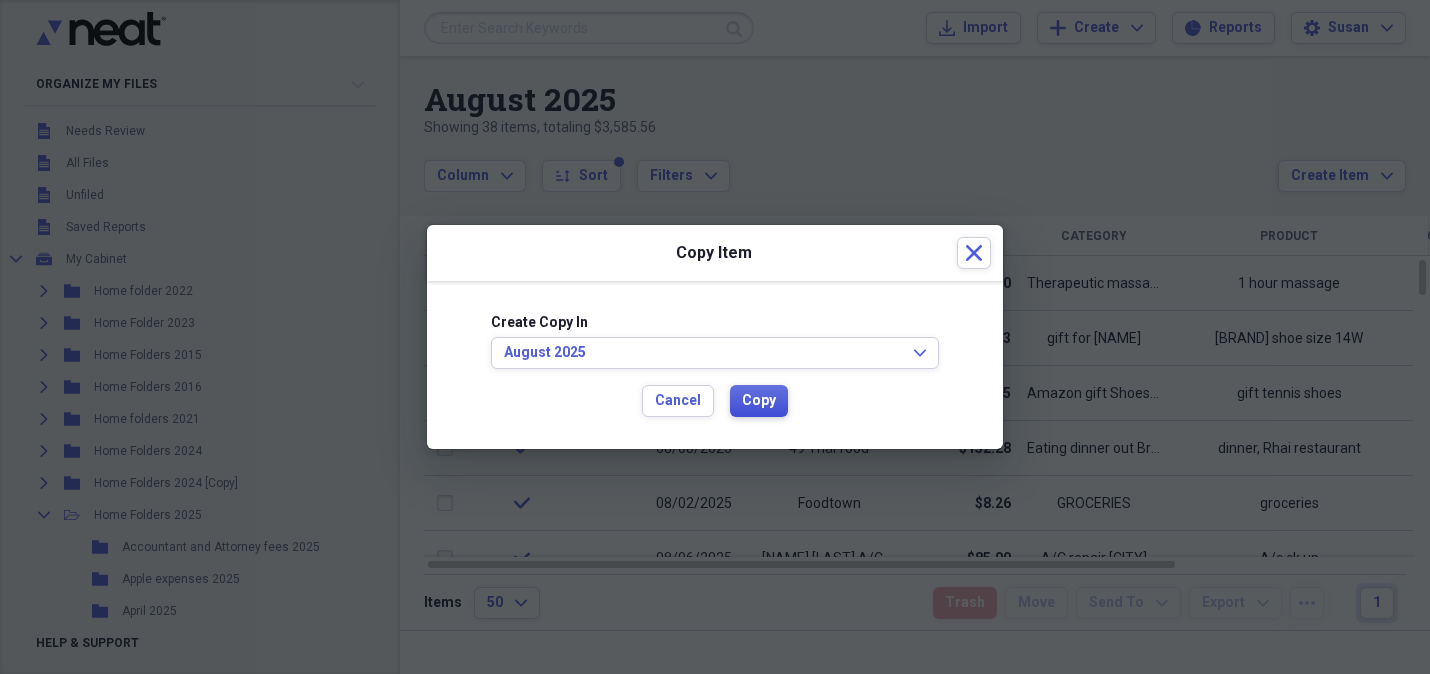 click on "Copy" at bounding box center (759, 401) 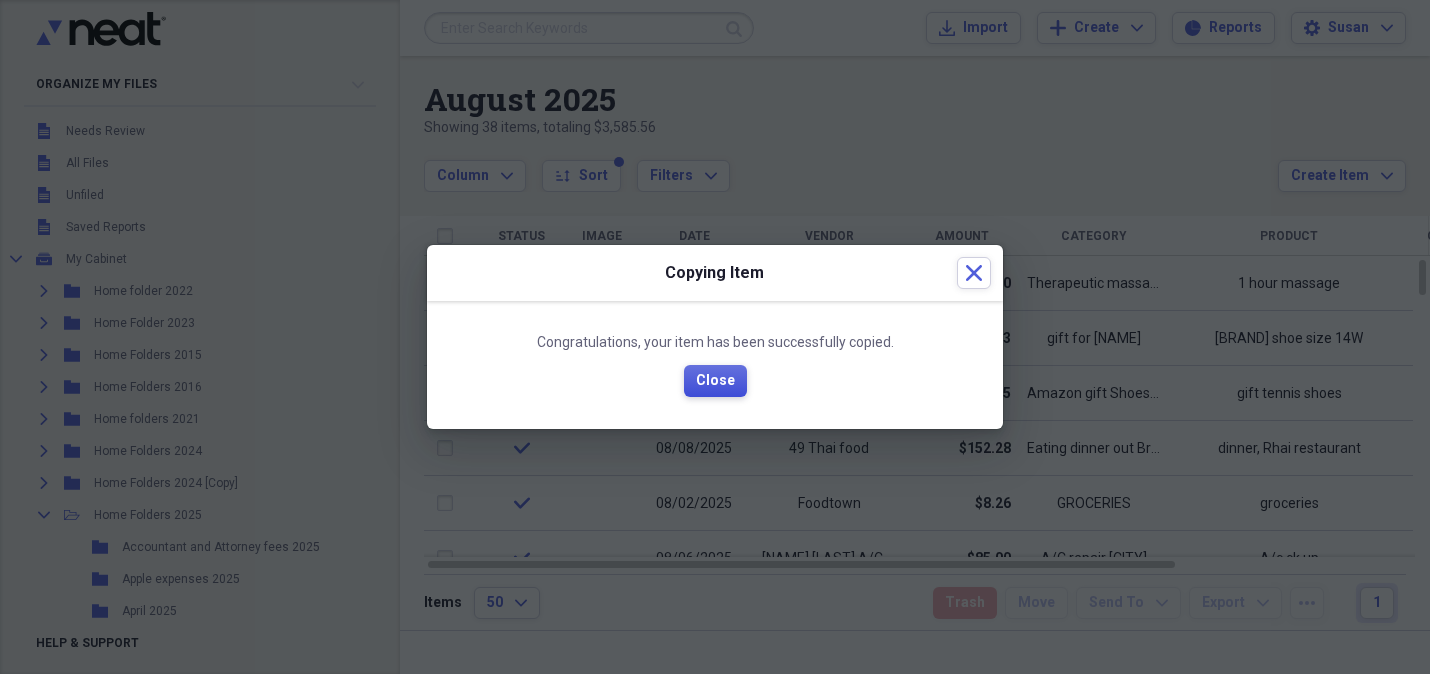 click on "Close" at bounding box center (715, 381) 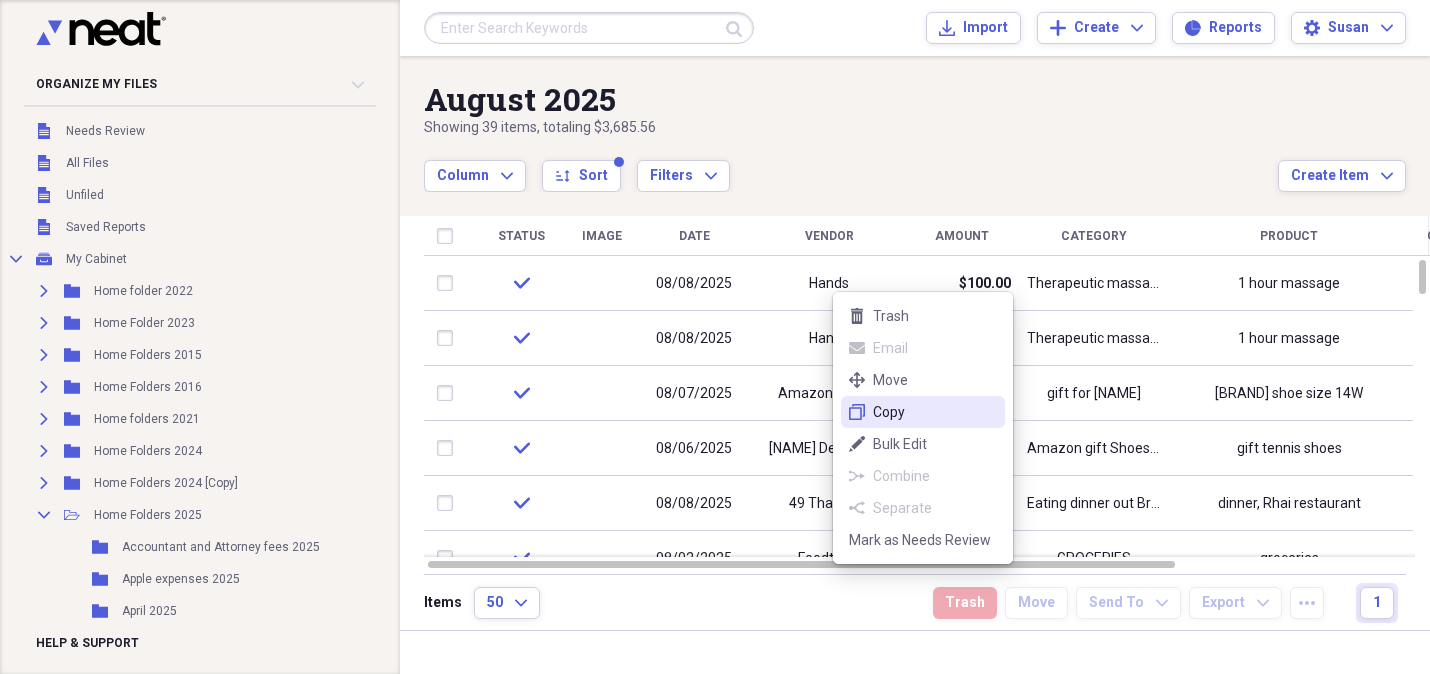 click on "Copy" at bounding box center (935, 412) 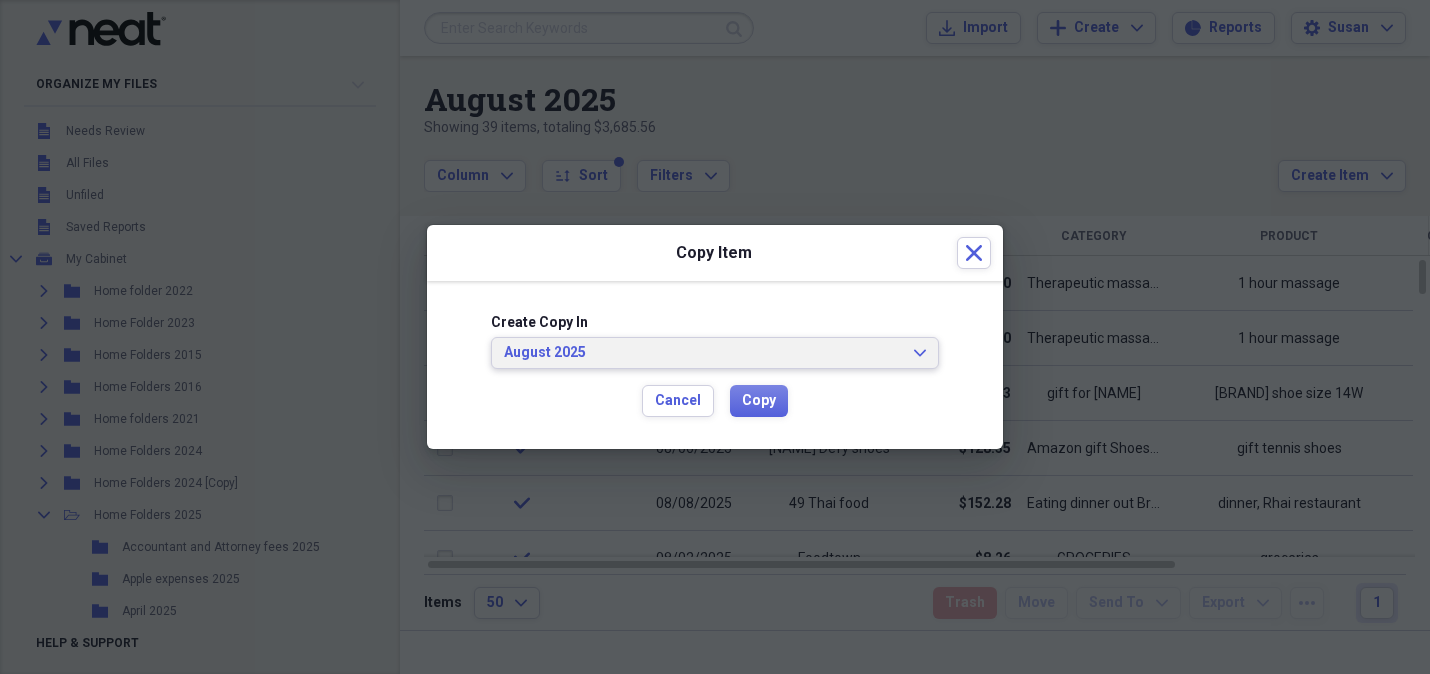 click on "Expand" 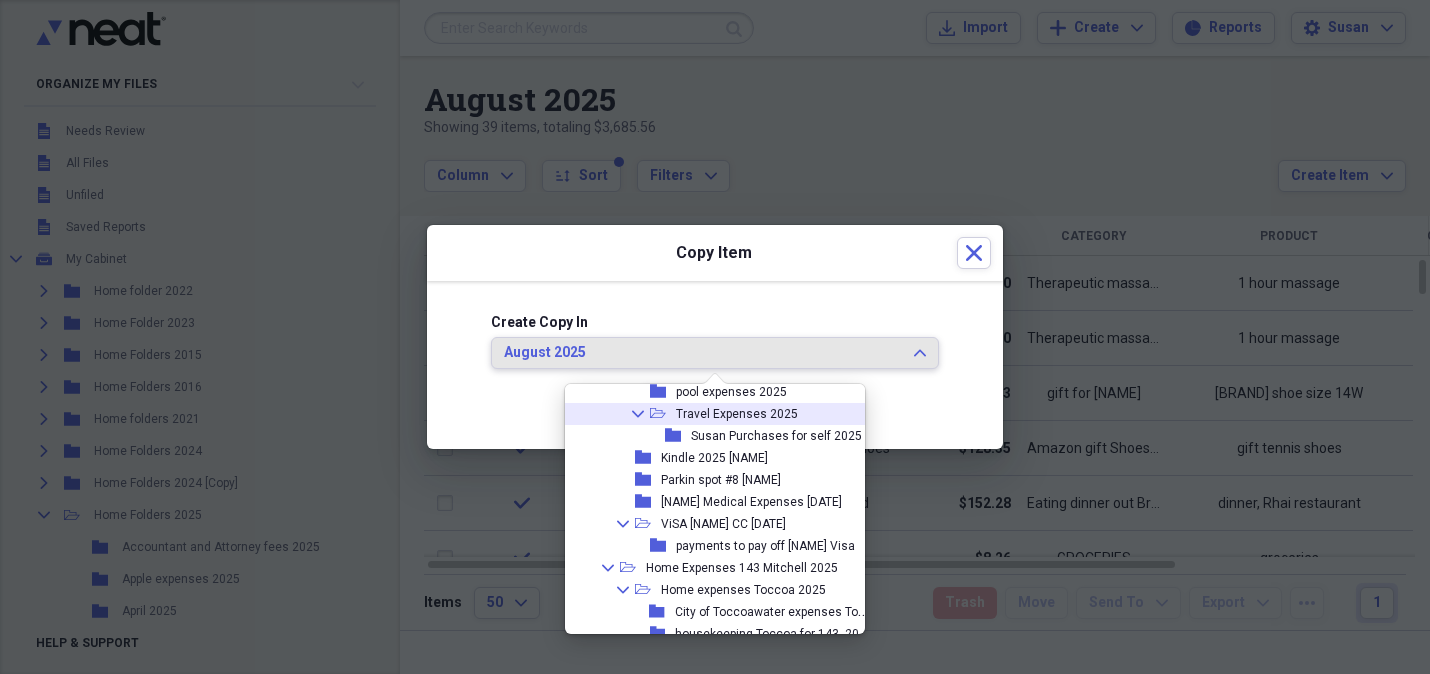 scroll, scrollTop: 924, scrollLeft: 0, axis: vertical 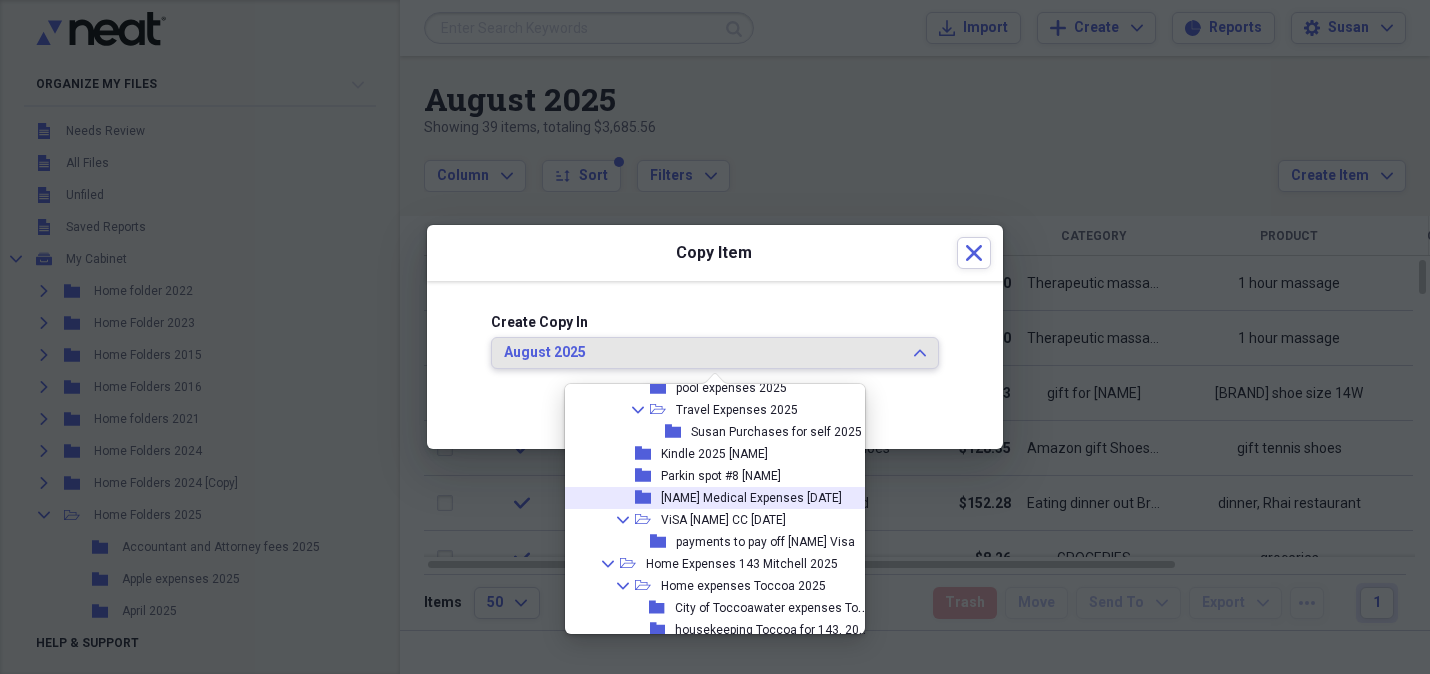 click on "[NAME] Medical Expenses [DATE]" at bounding box center [751, 498] 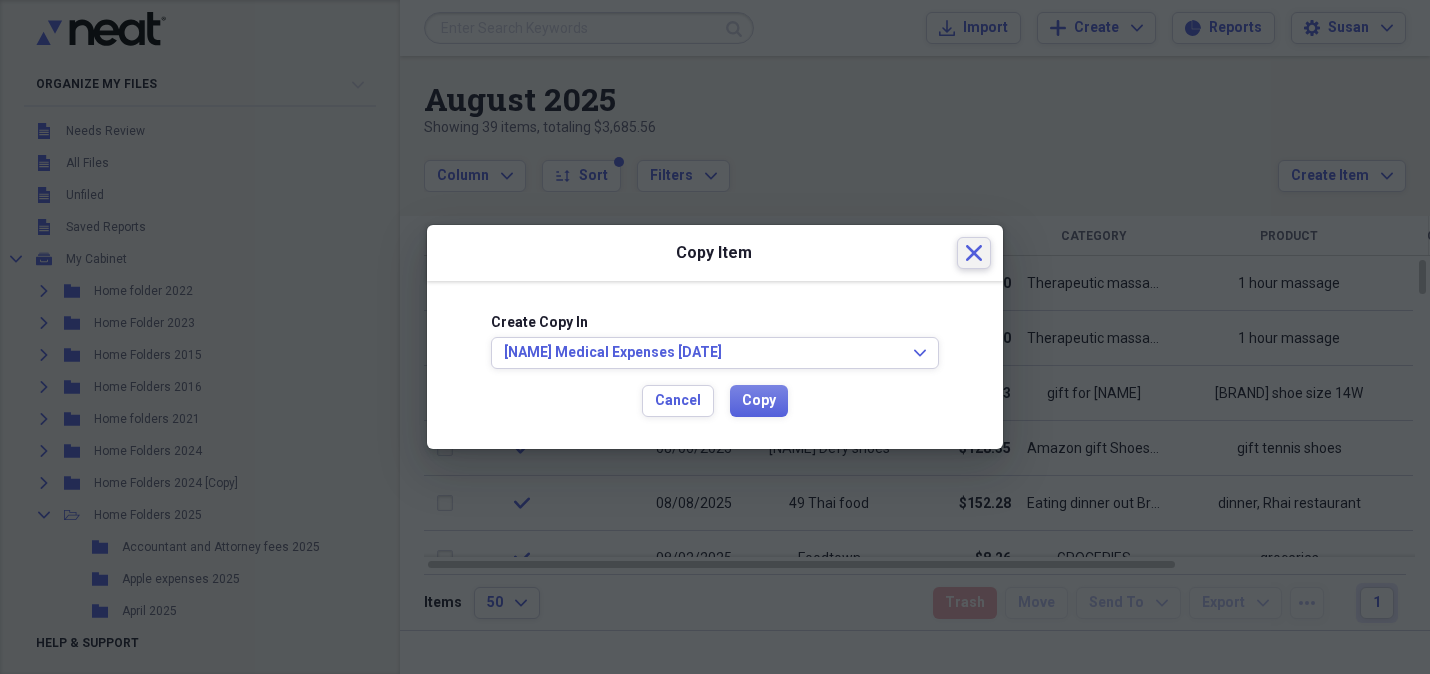 click on "Close" 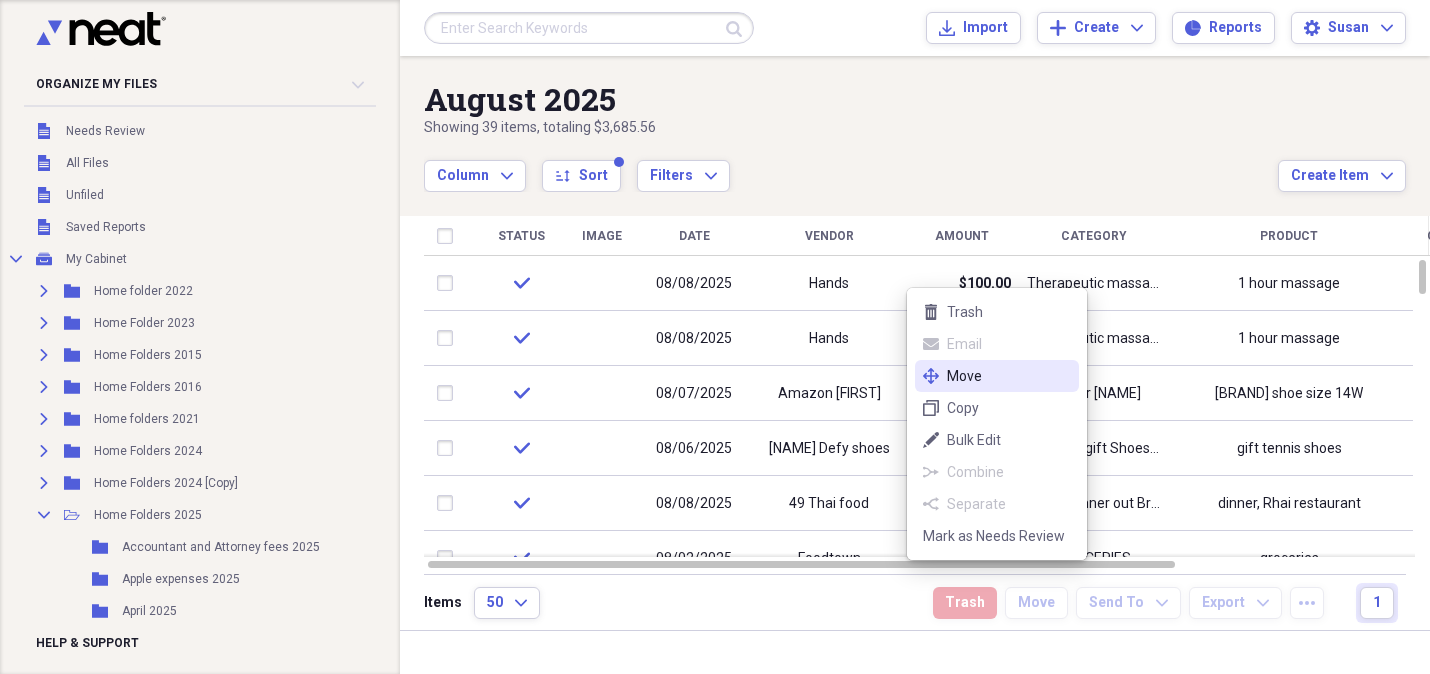click on "move" 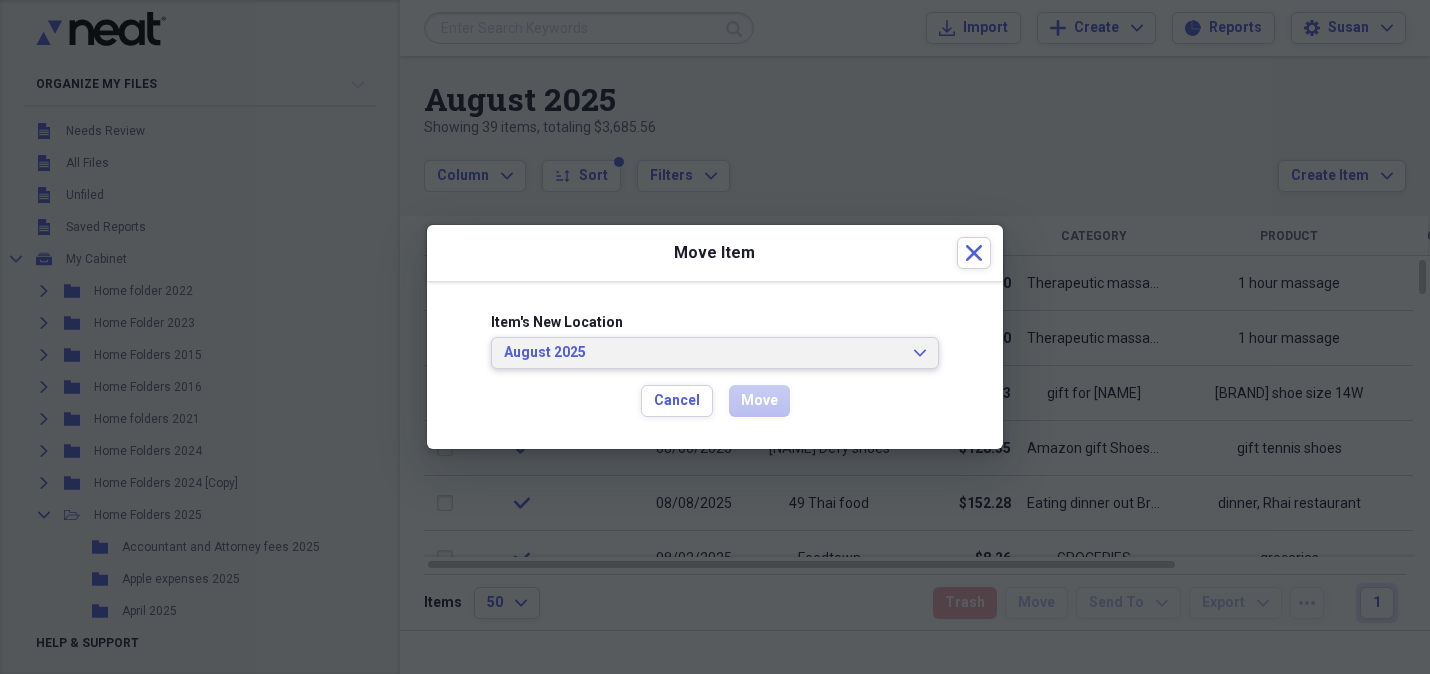 click on "August 2025 Expand" at bounding box center [715, 353] 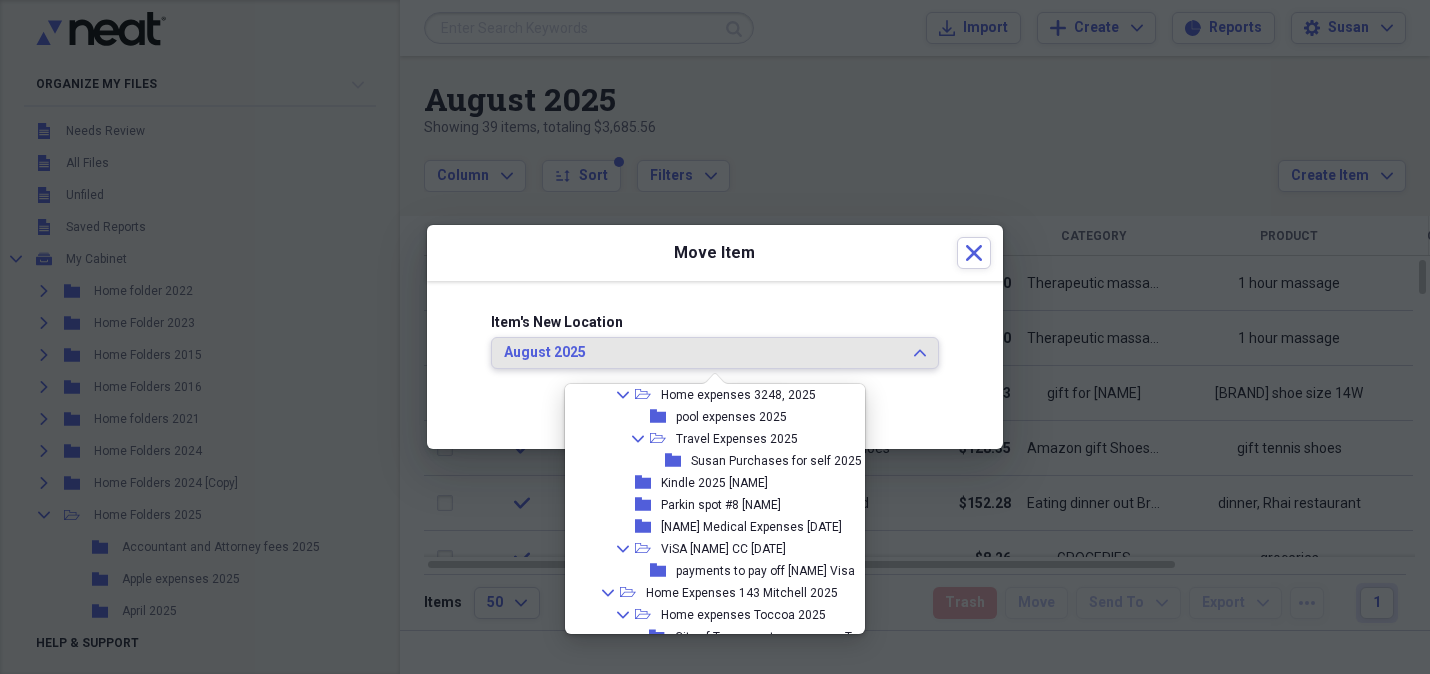 scroll, scrollTop: 915, scrollLeft: 0, axis: vertical 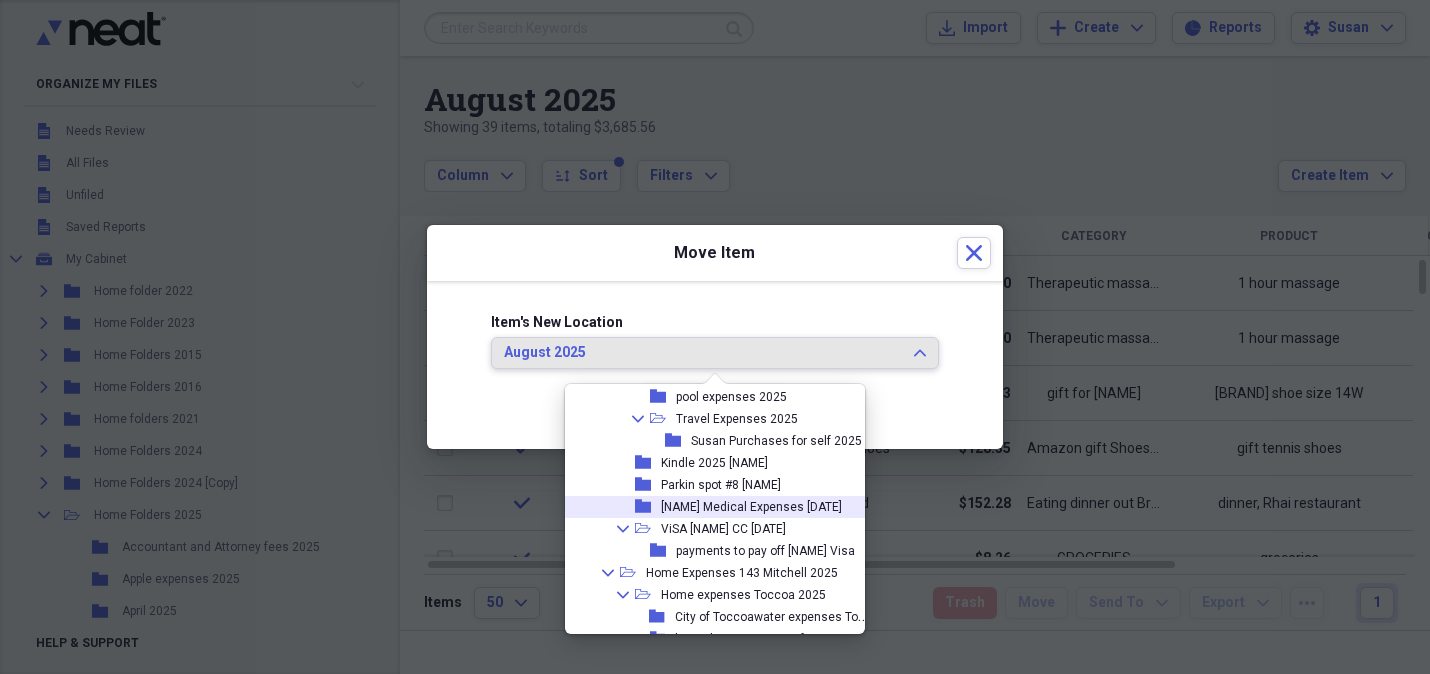 click on "[NAME] Medical Expenses [DATE]" at bounding box center (751, 507) 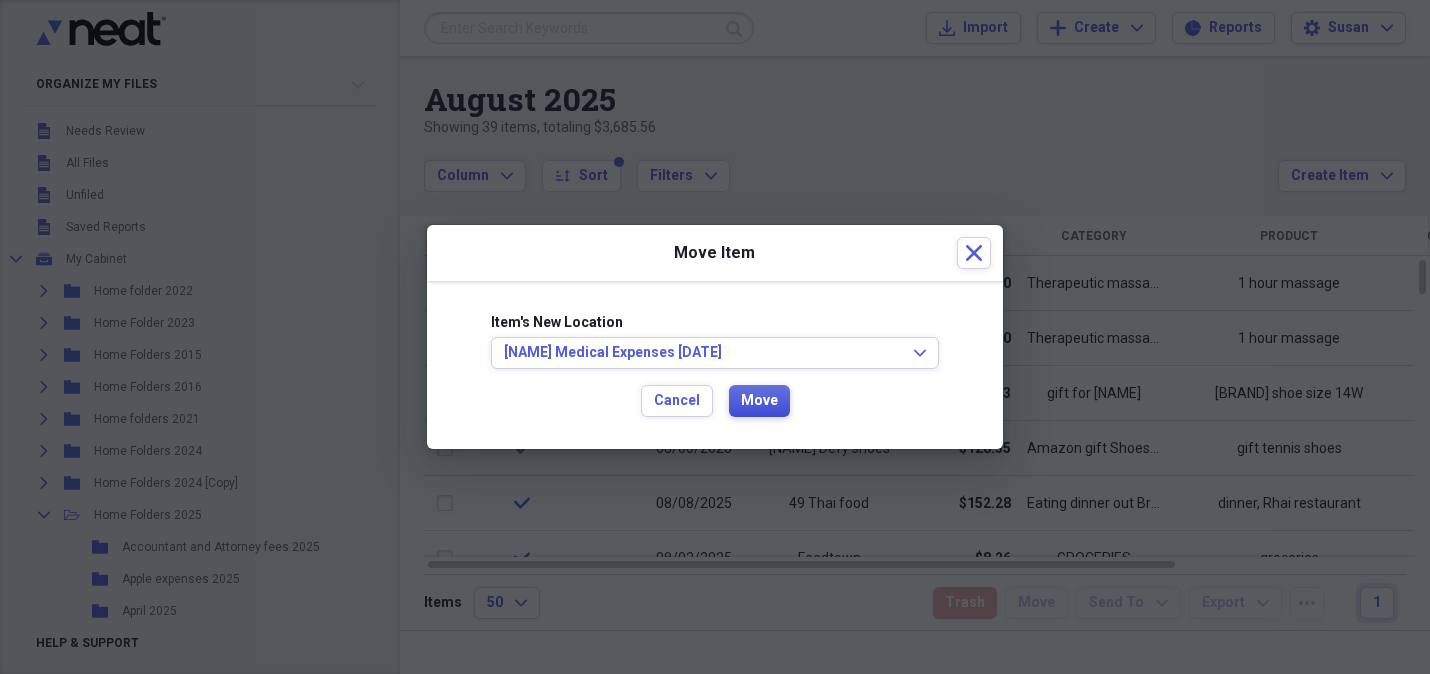 click on "Move" at bounding box center [759, 401] 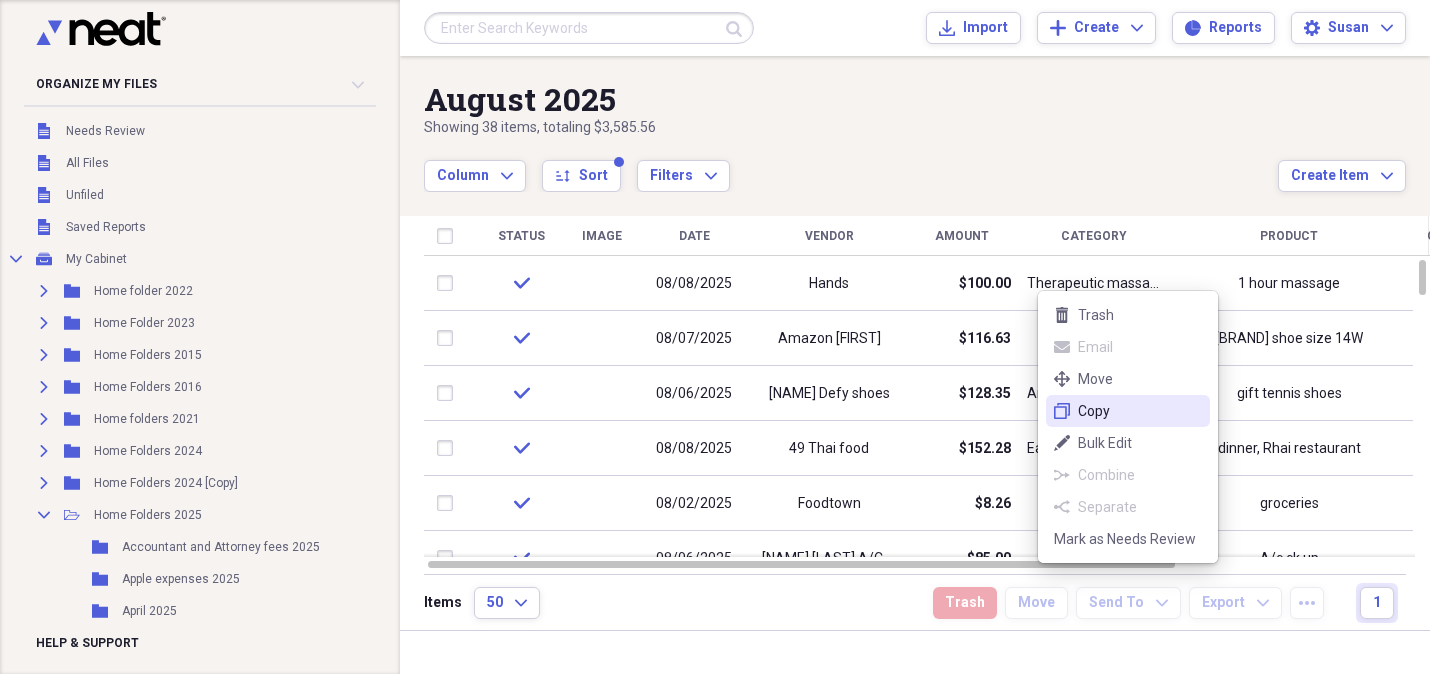 click 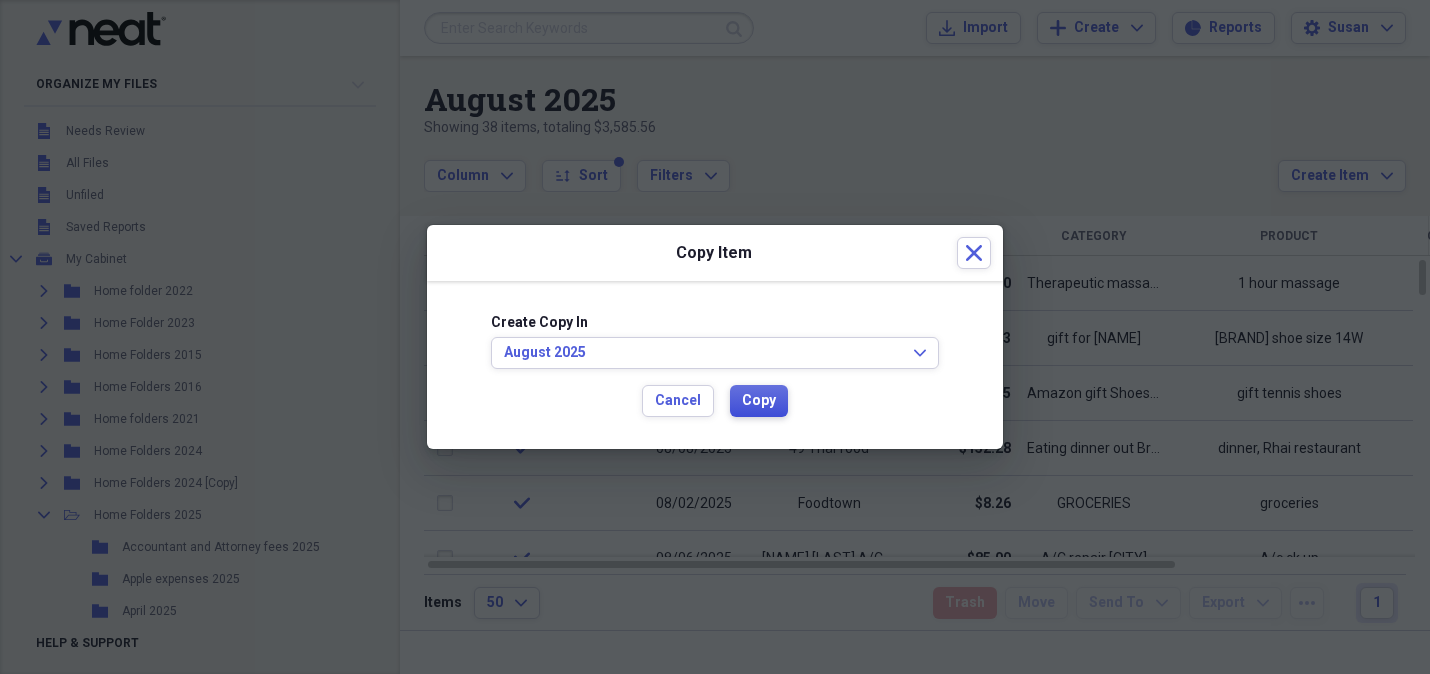 click on "Copy" at bounding box center (759, 401) 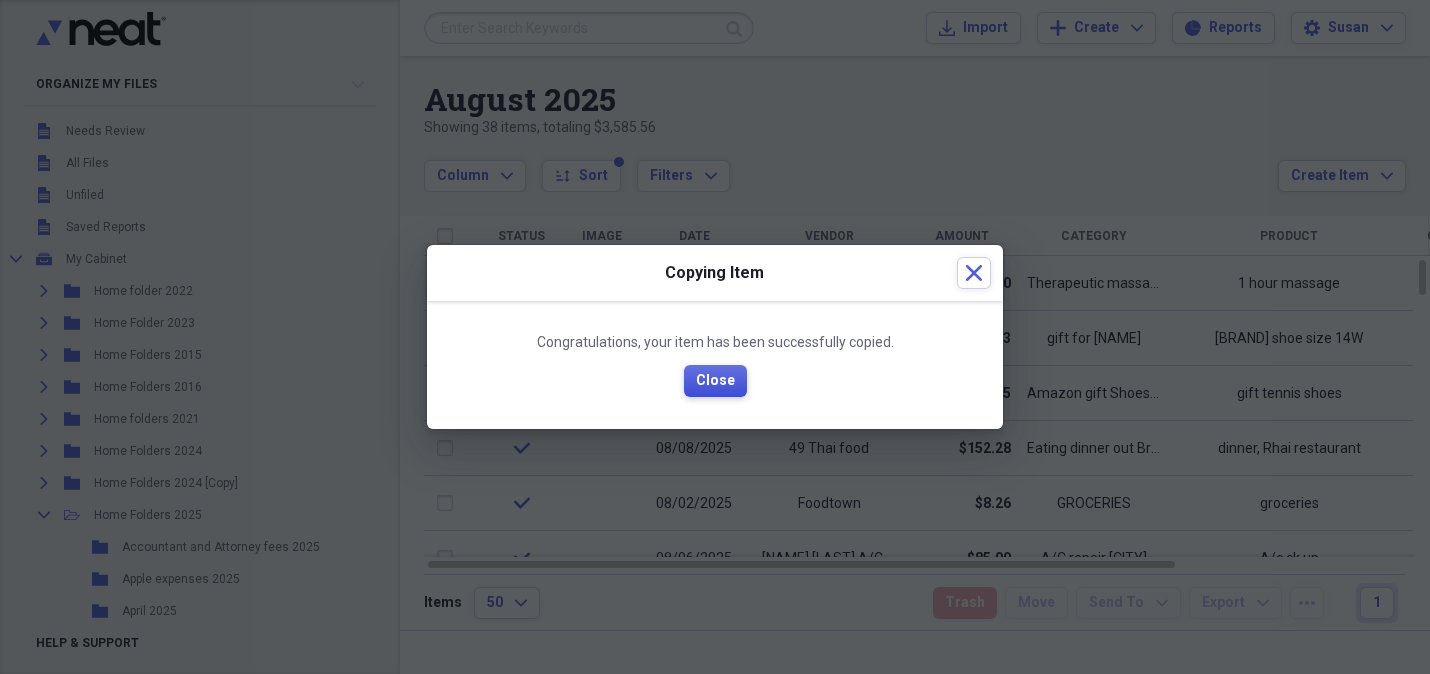 click on "Close" at bounding box center [715, 381] 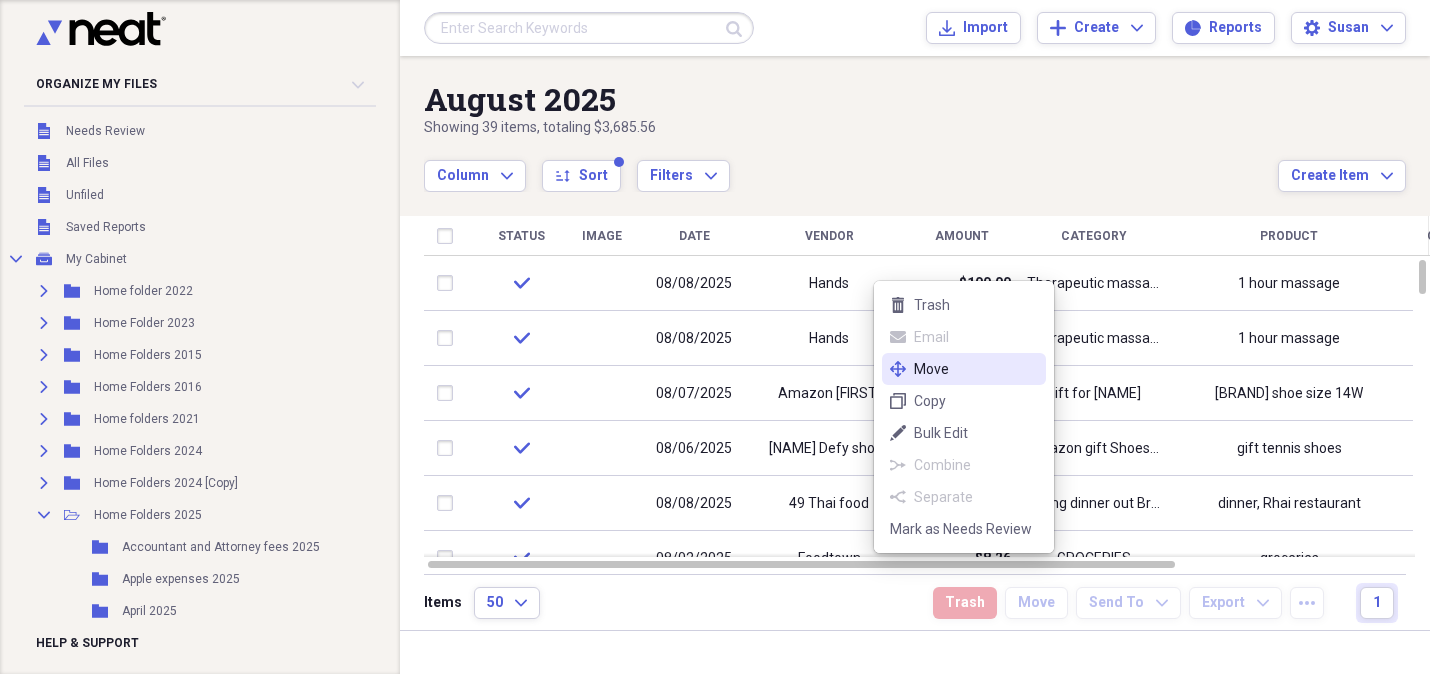 click on "Move" at bounding box center [976, 369] 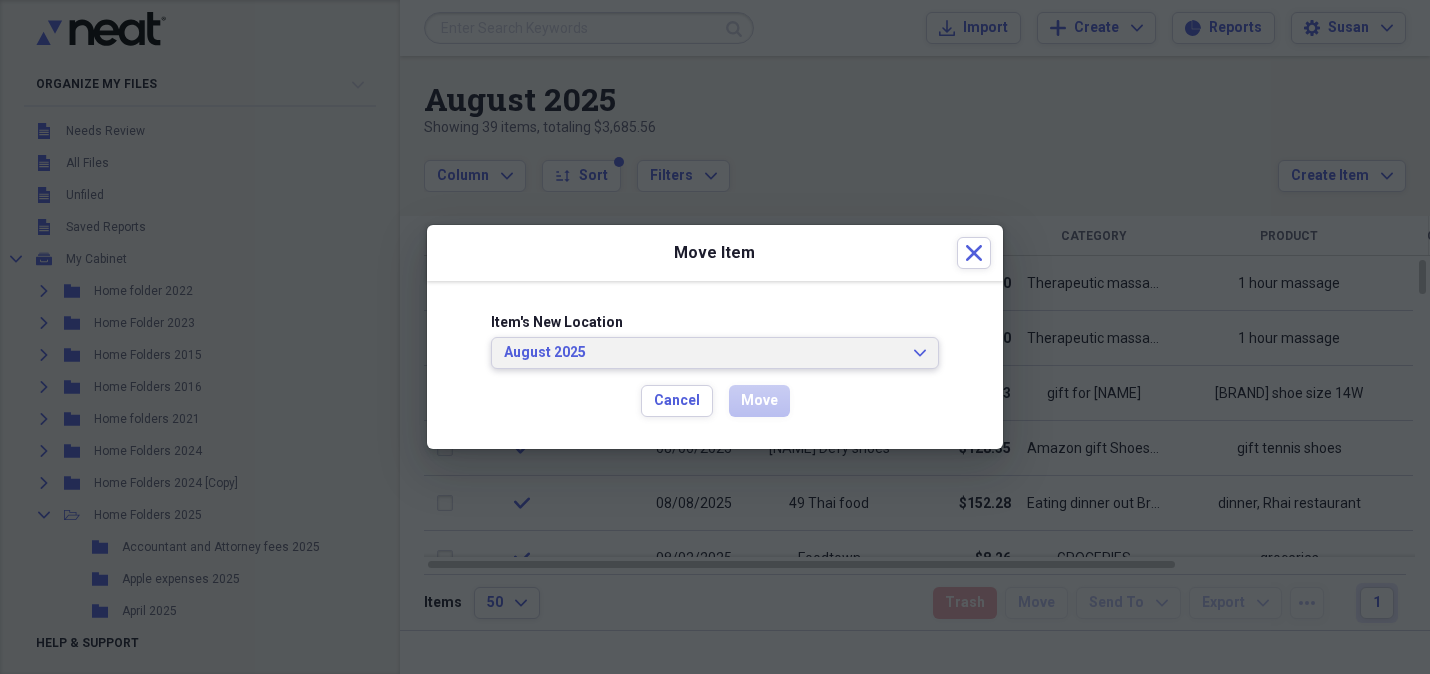 click on "Expand" 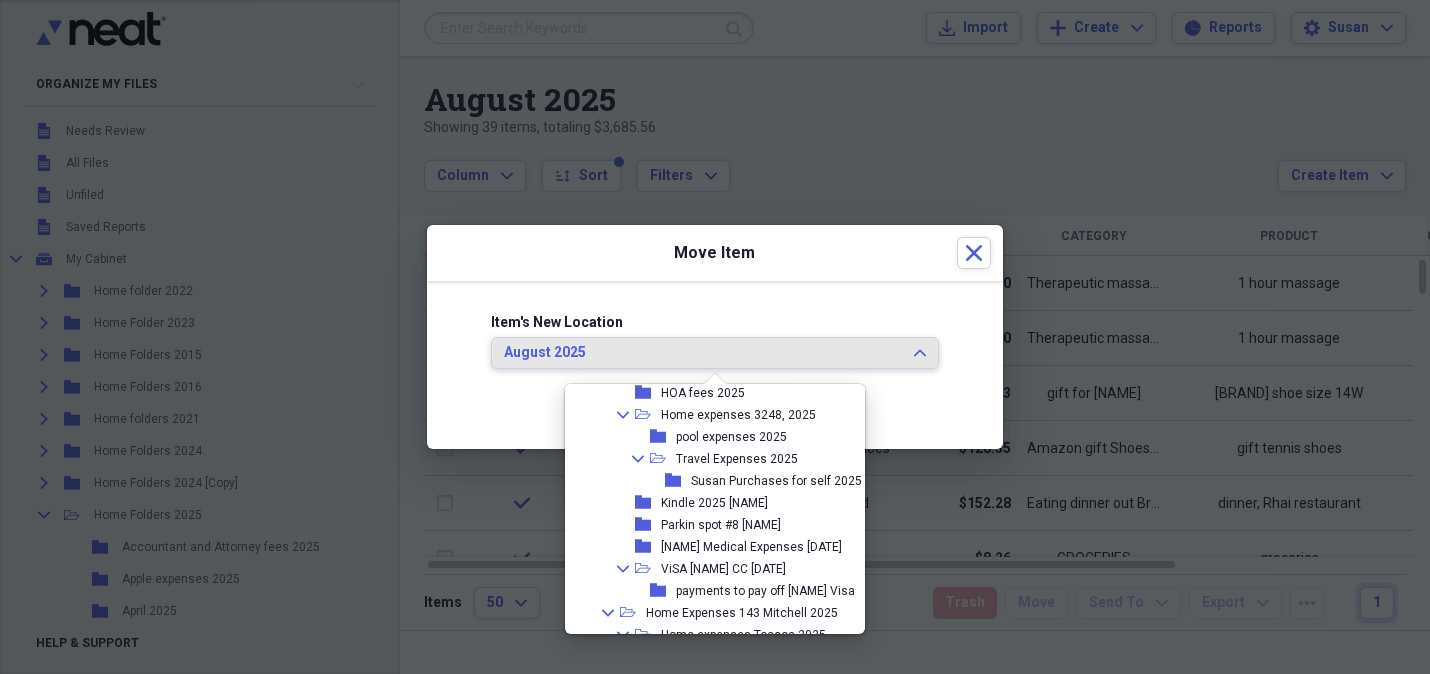 scroll, scrollTop: 898, scrollLeft: 0, axis: vertical 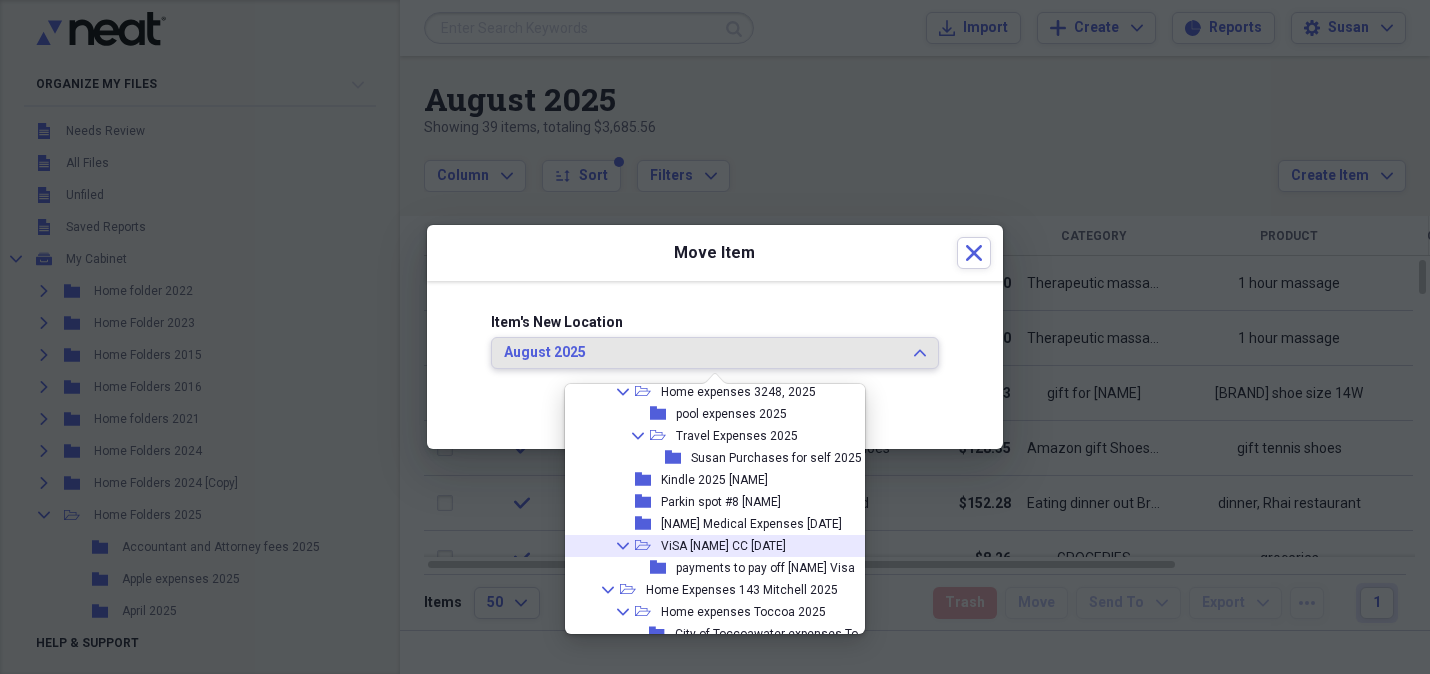 click on "ViSA [NAME] CC [DATE]" at bounding box center [723, 546] 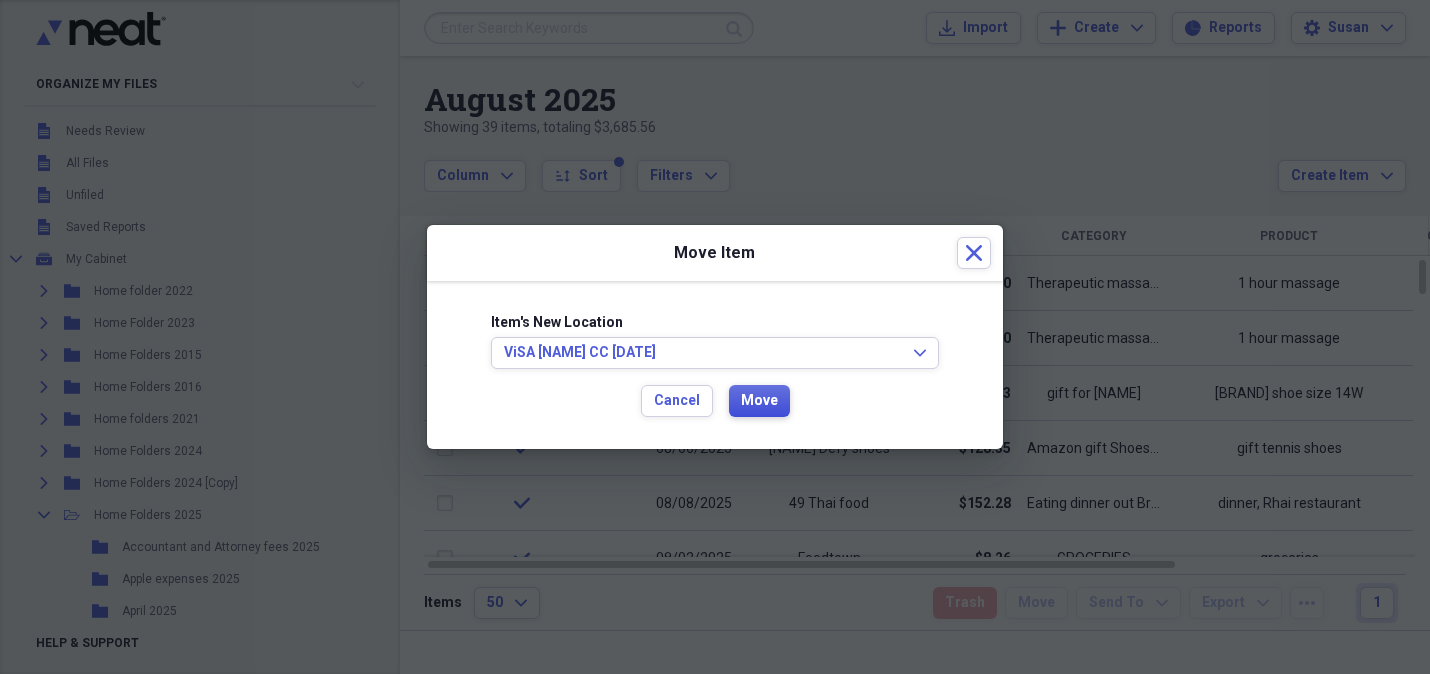click on "Move" at bounding box center (759, 401) 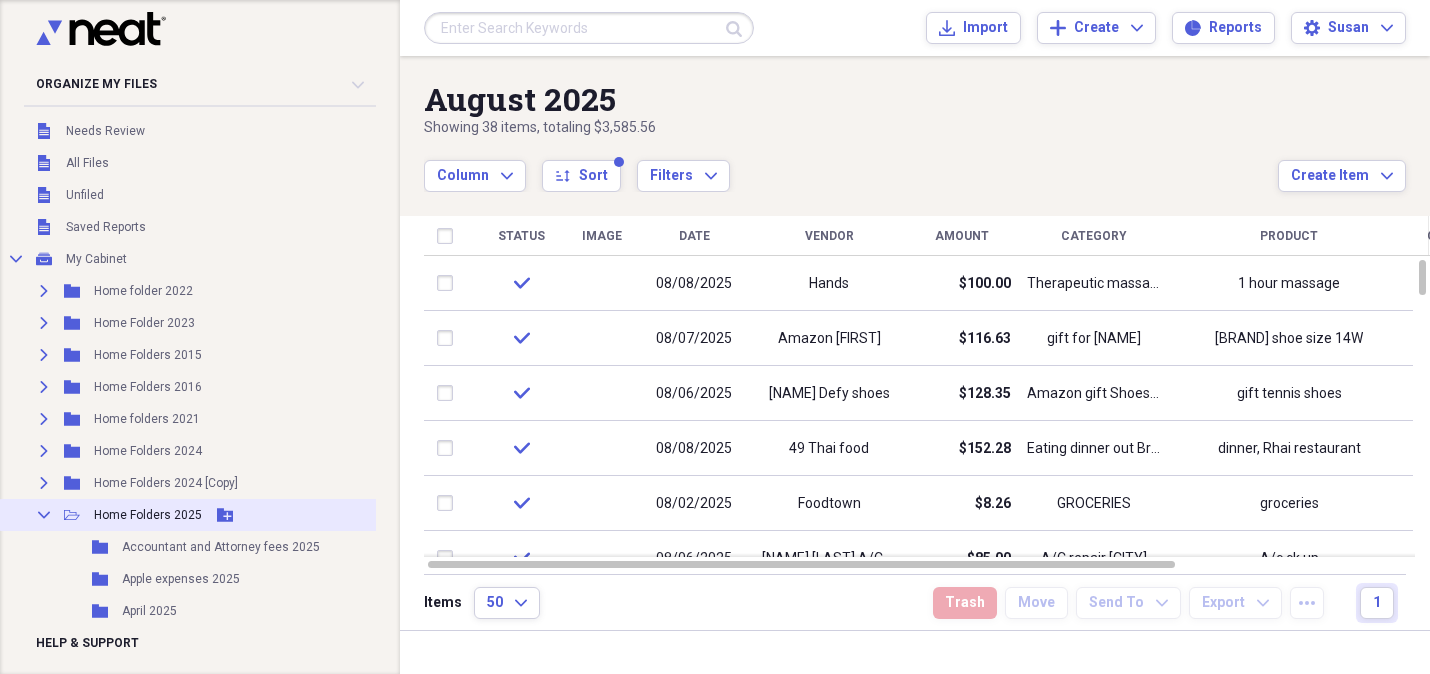 click on "Add Folder" 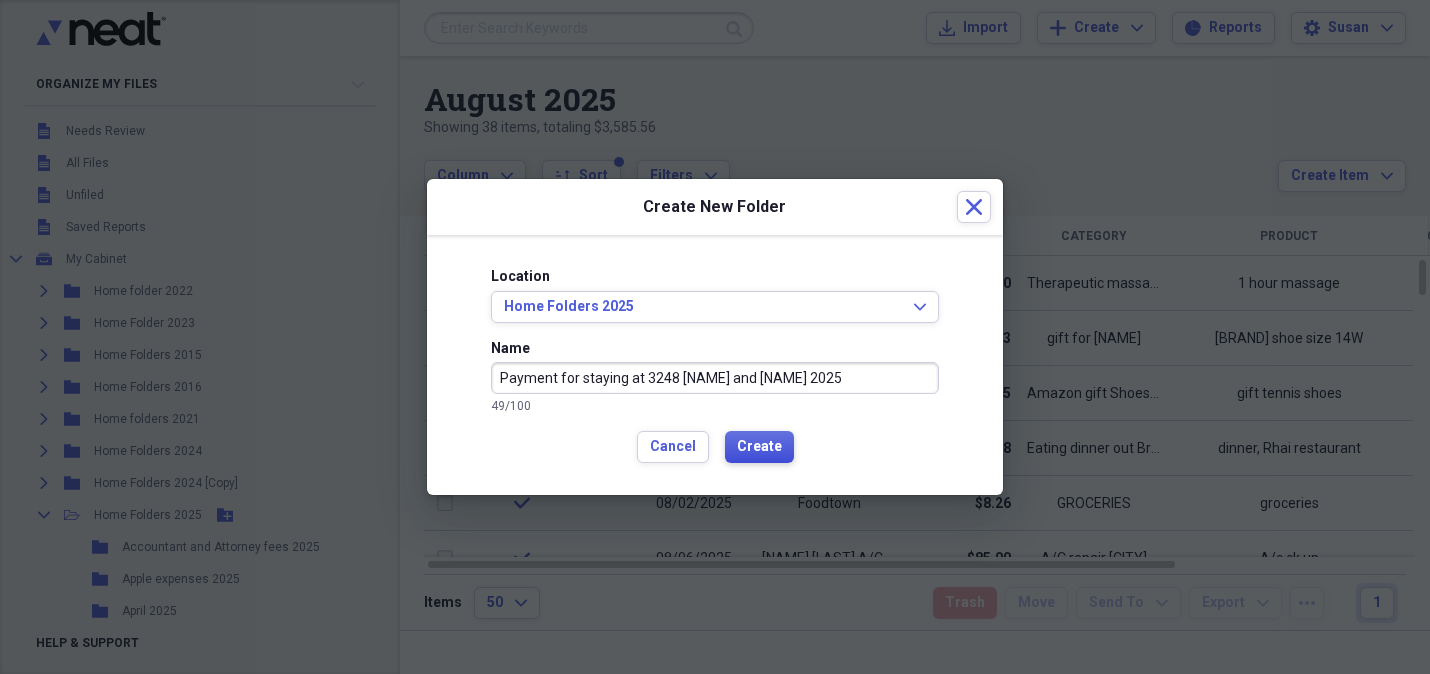 type on "Payment for staying at 3248 [NAME] and [NAME] 2025" 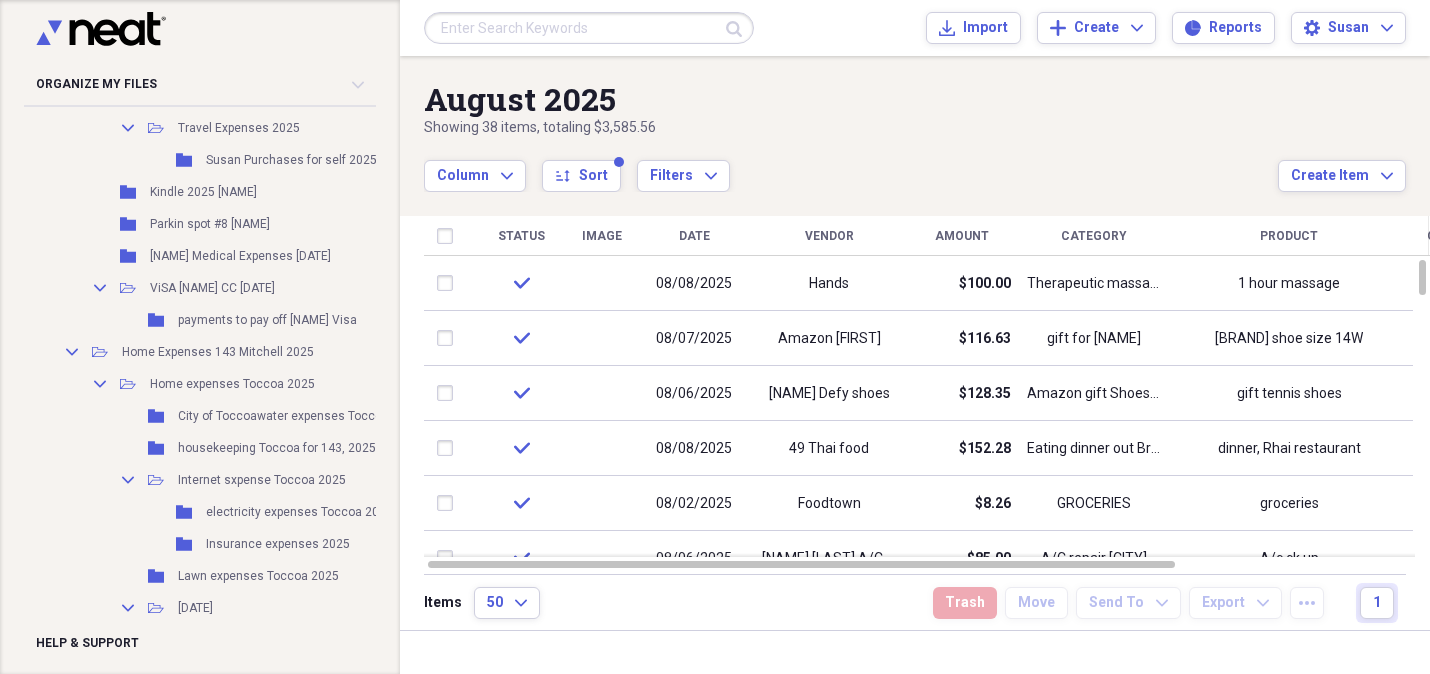 scroll, scrollTop: 1440, scrollLeft: 0, axis: vertical 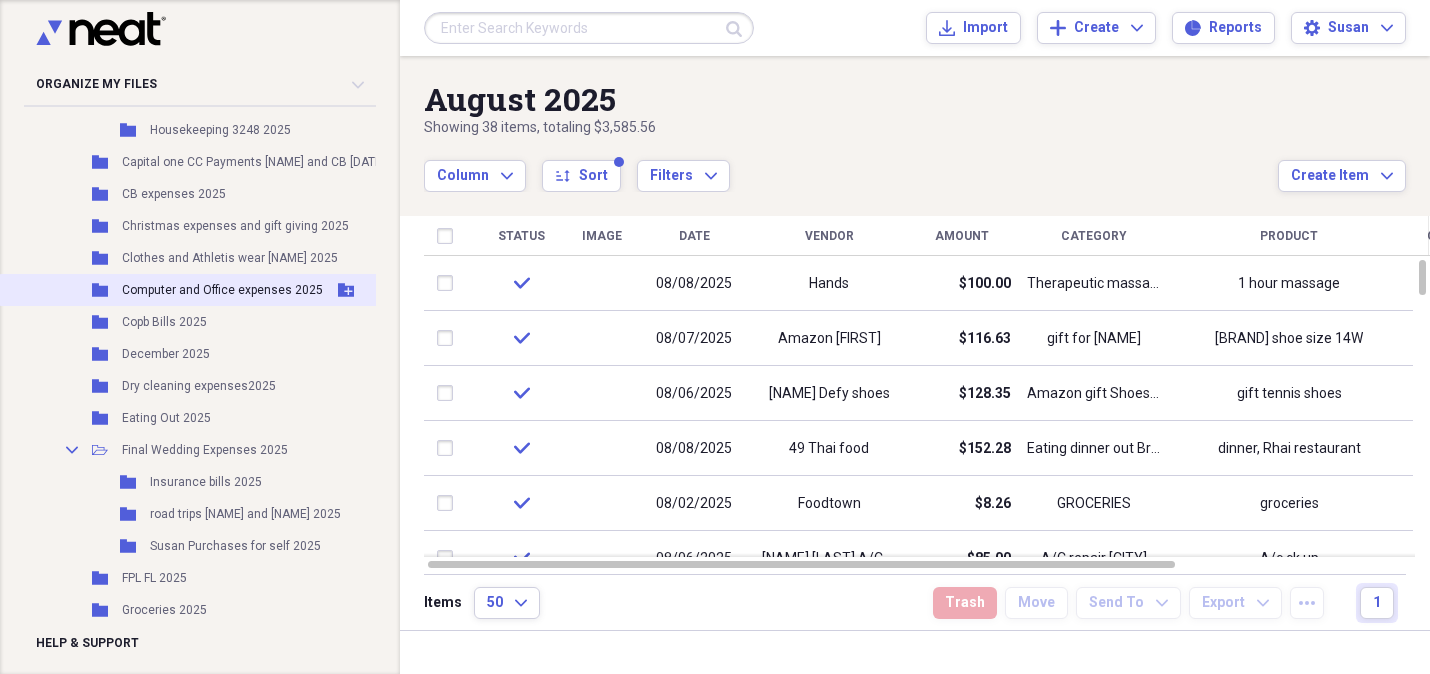 click on "Add Folder" 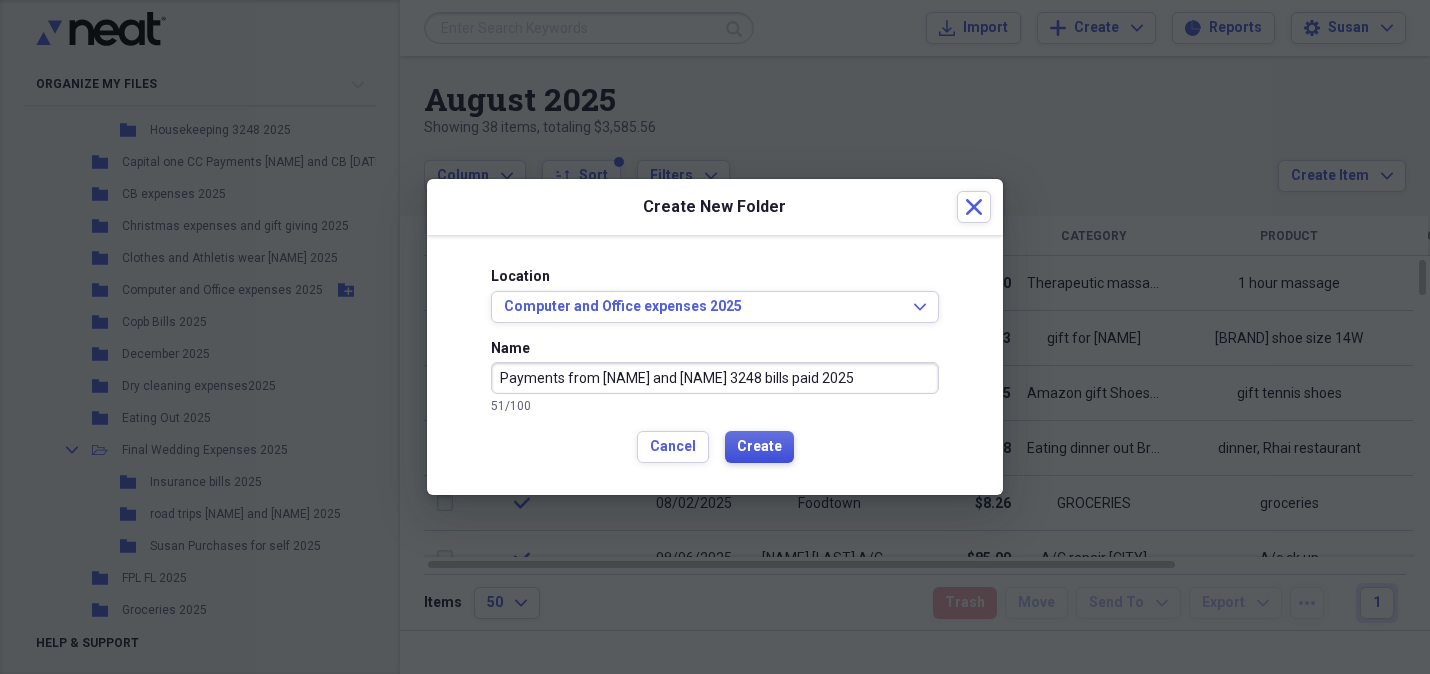 type on "Payments from [NAME] and [NAME] 3248 bills paid 2025" 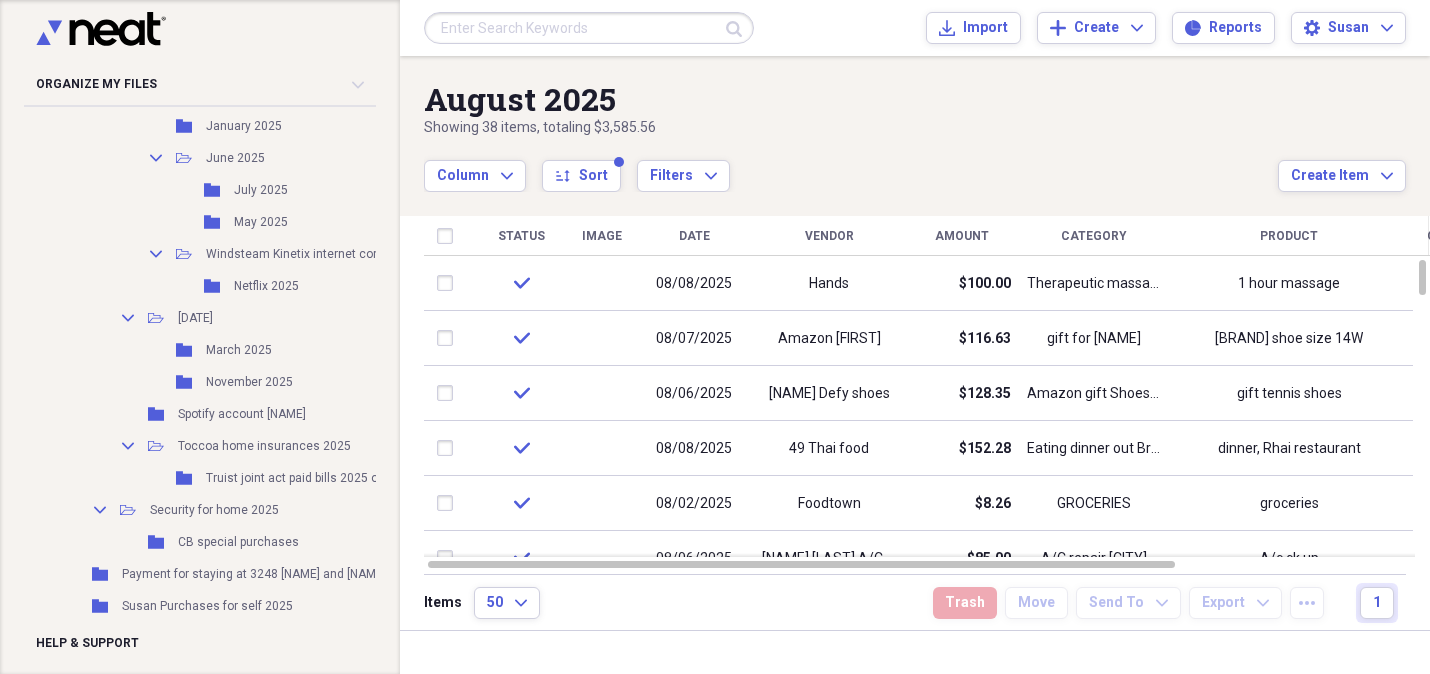 scroll, scrollTop: 1987, scrollLeft: 0, axis: vertical 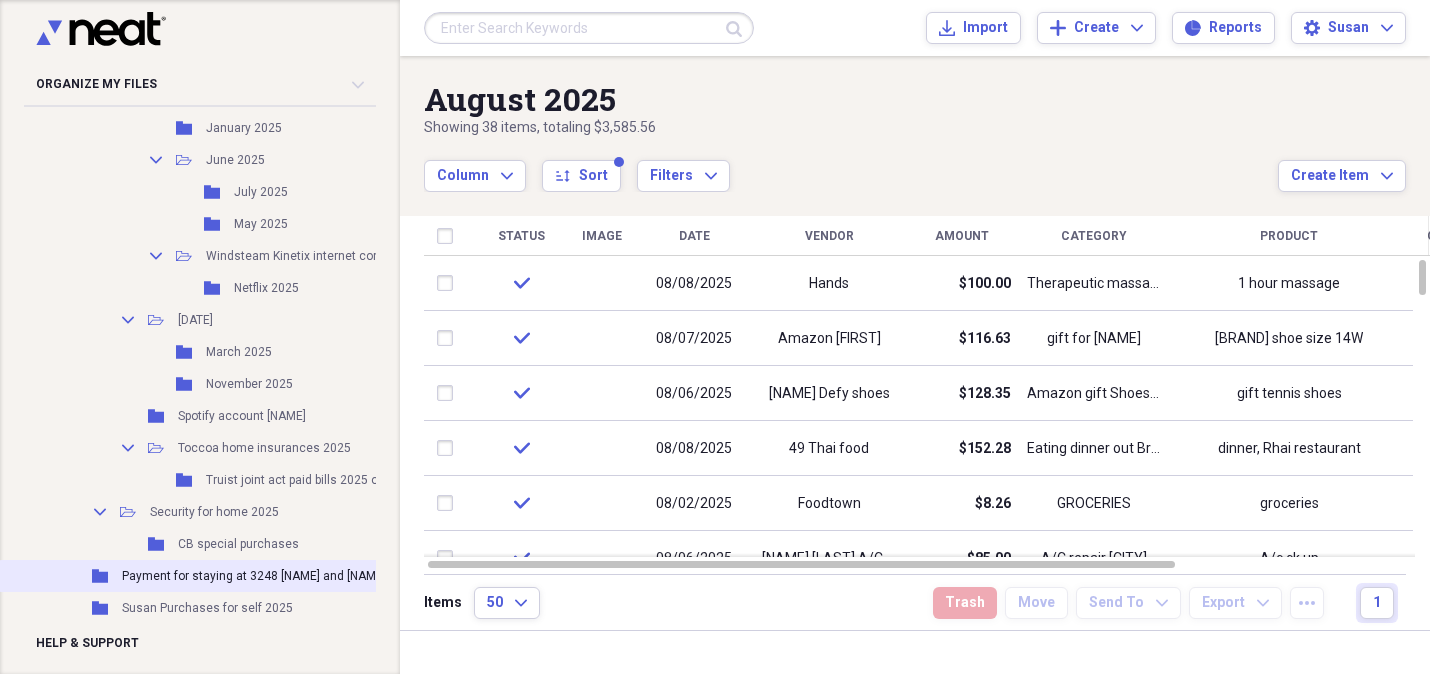 click on "Payment for staying at 3248 [NAME] and [NAME] 2025" at bounding box center (269, 576) 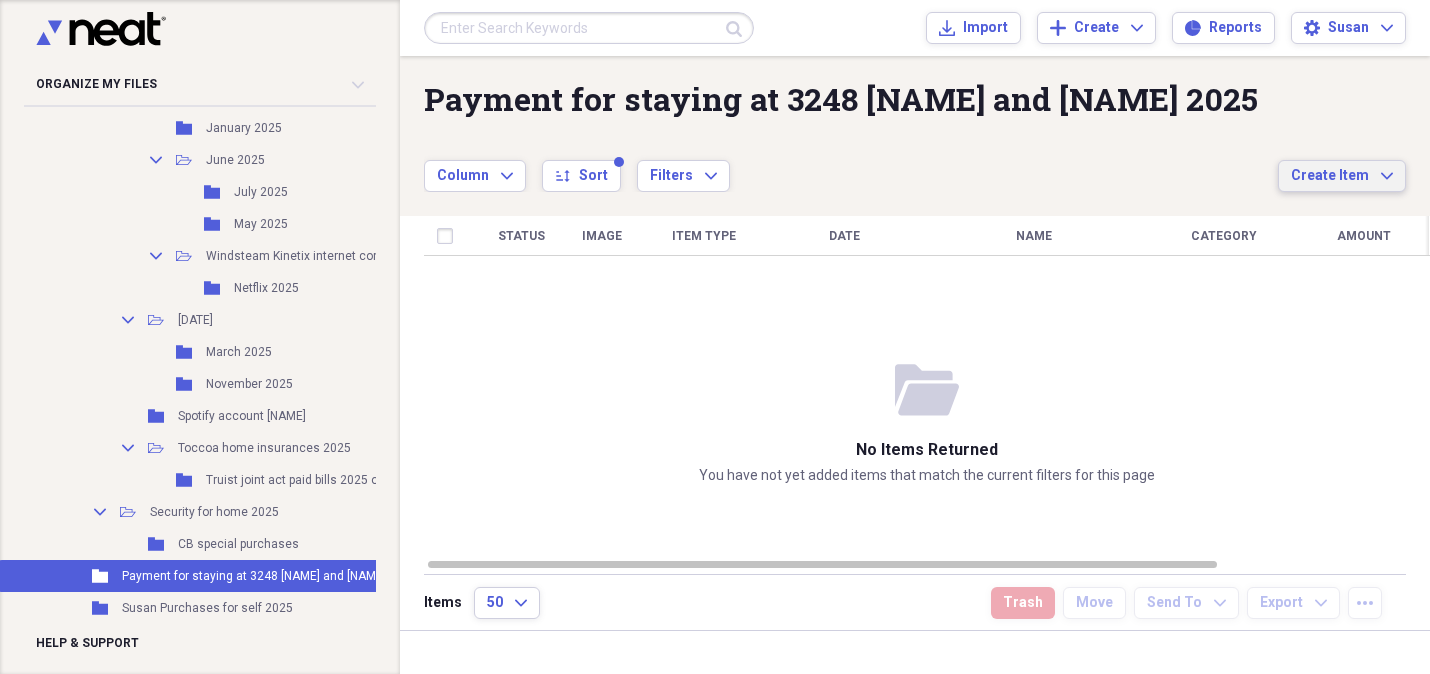 click on "Create Item" at bounding box center (1330, 176) 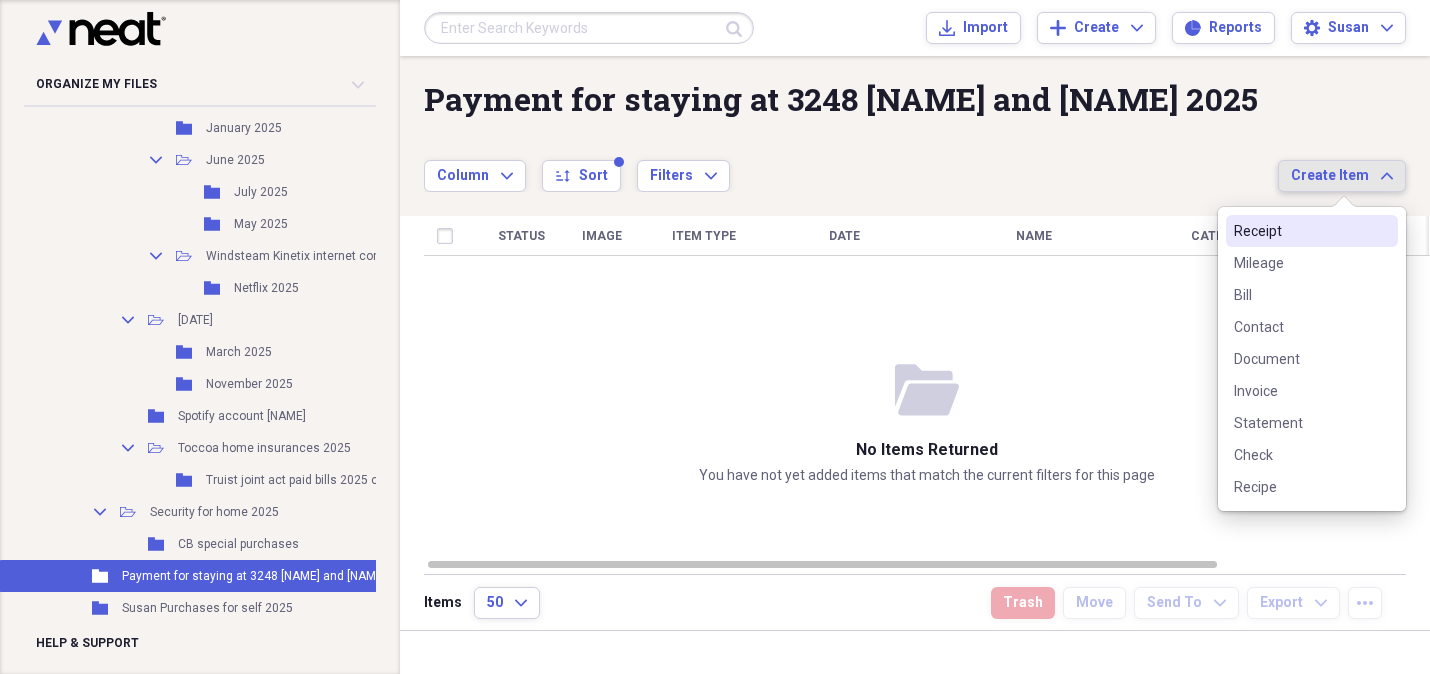 click on "Receipt" at bounding box center (1300, 231) 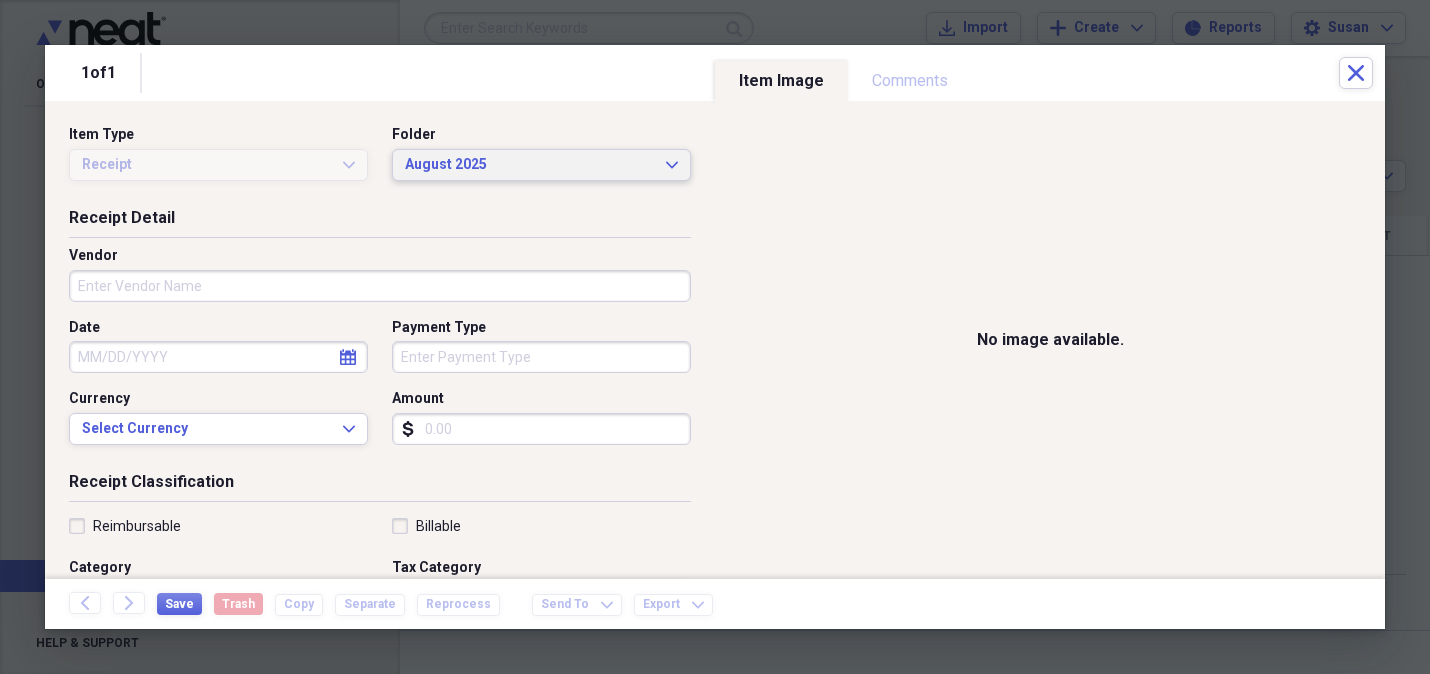click on "Expand" 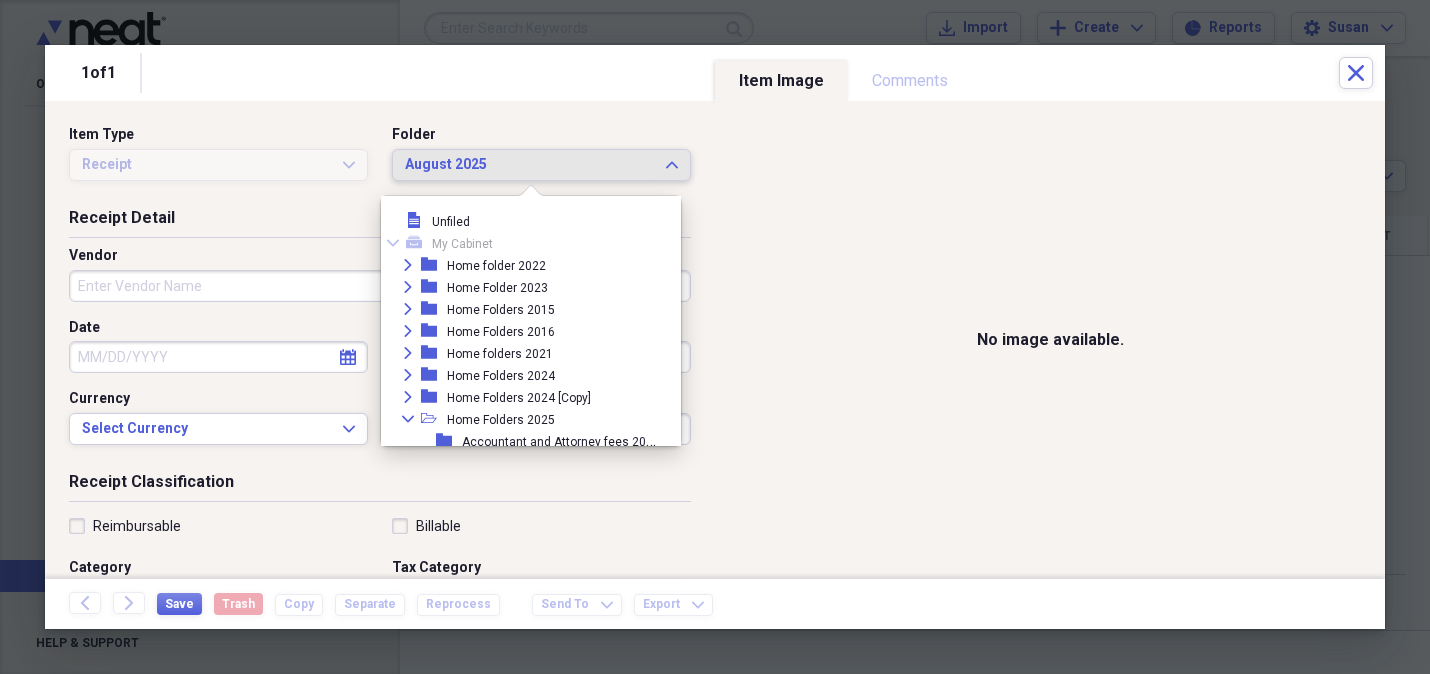 scroll, scrollTop: 216, scrollLeft: 0, axis: vertical 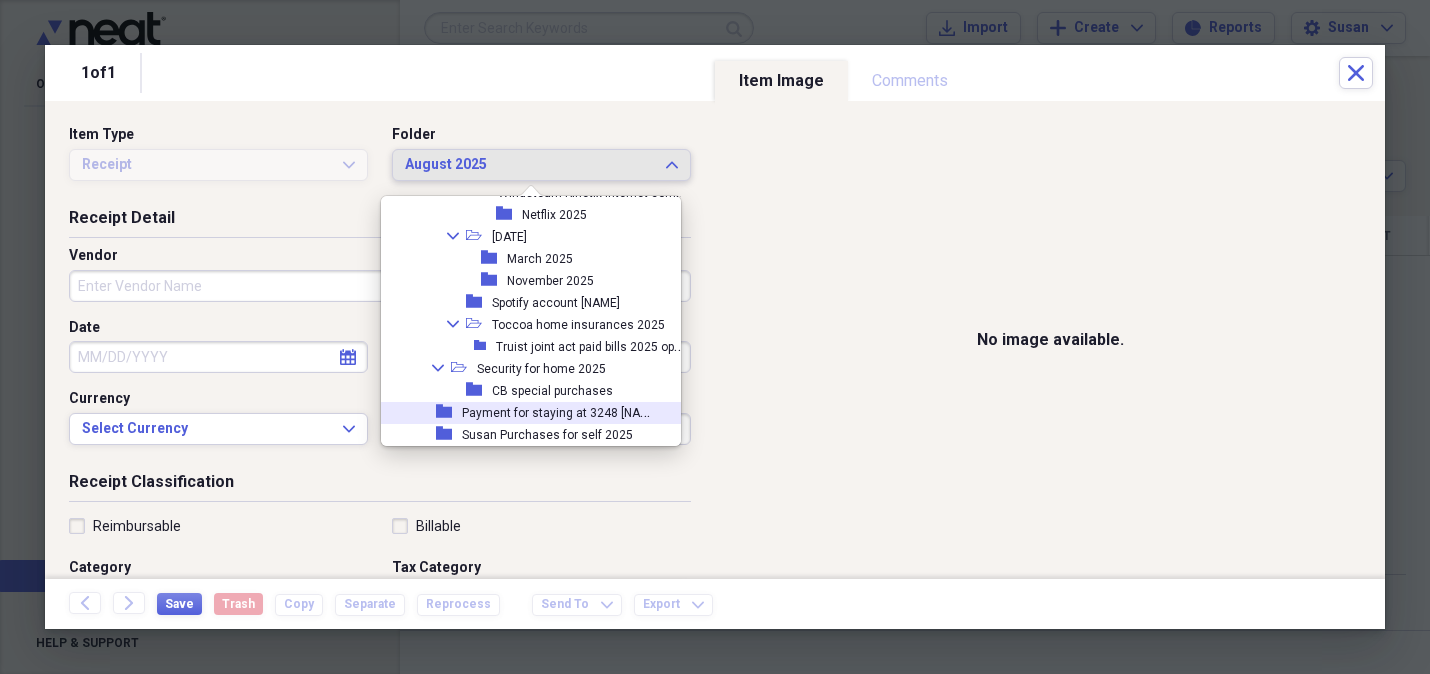 click on "Payment for staying at 3248 [NAME] and [NAME] 2025" at bounding box center [609, 411] 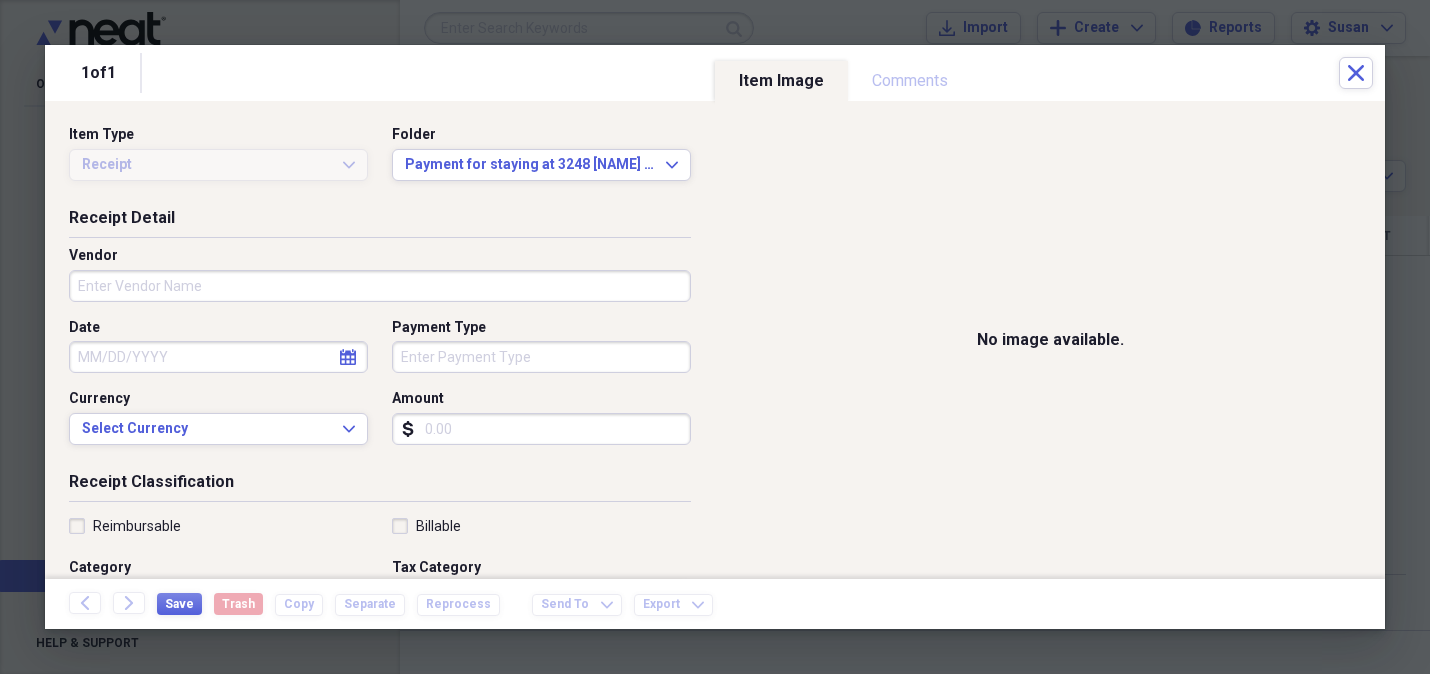 click on "Vendor" at bounding box center [380, 286] 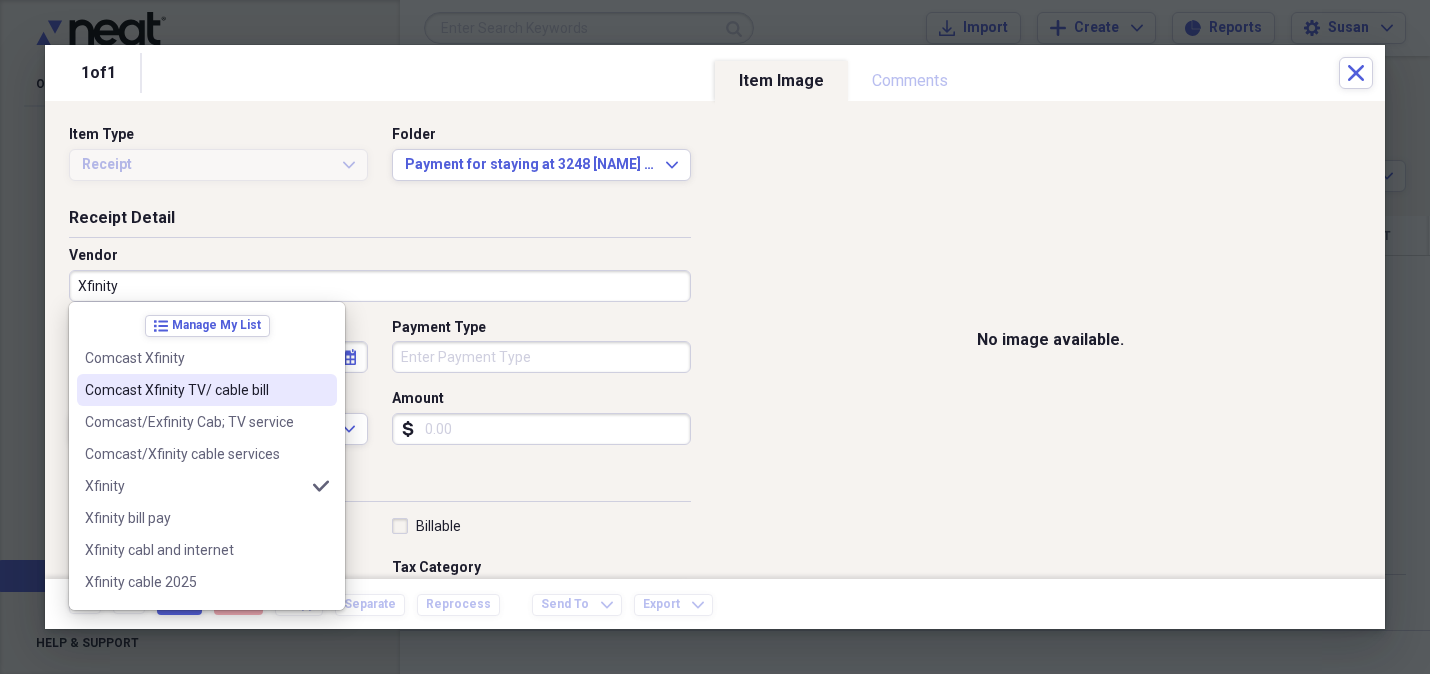 click on "Comcast Xfinity TV/ cable bill" at bounding box center (207, 390) 